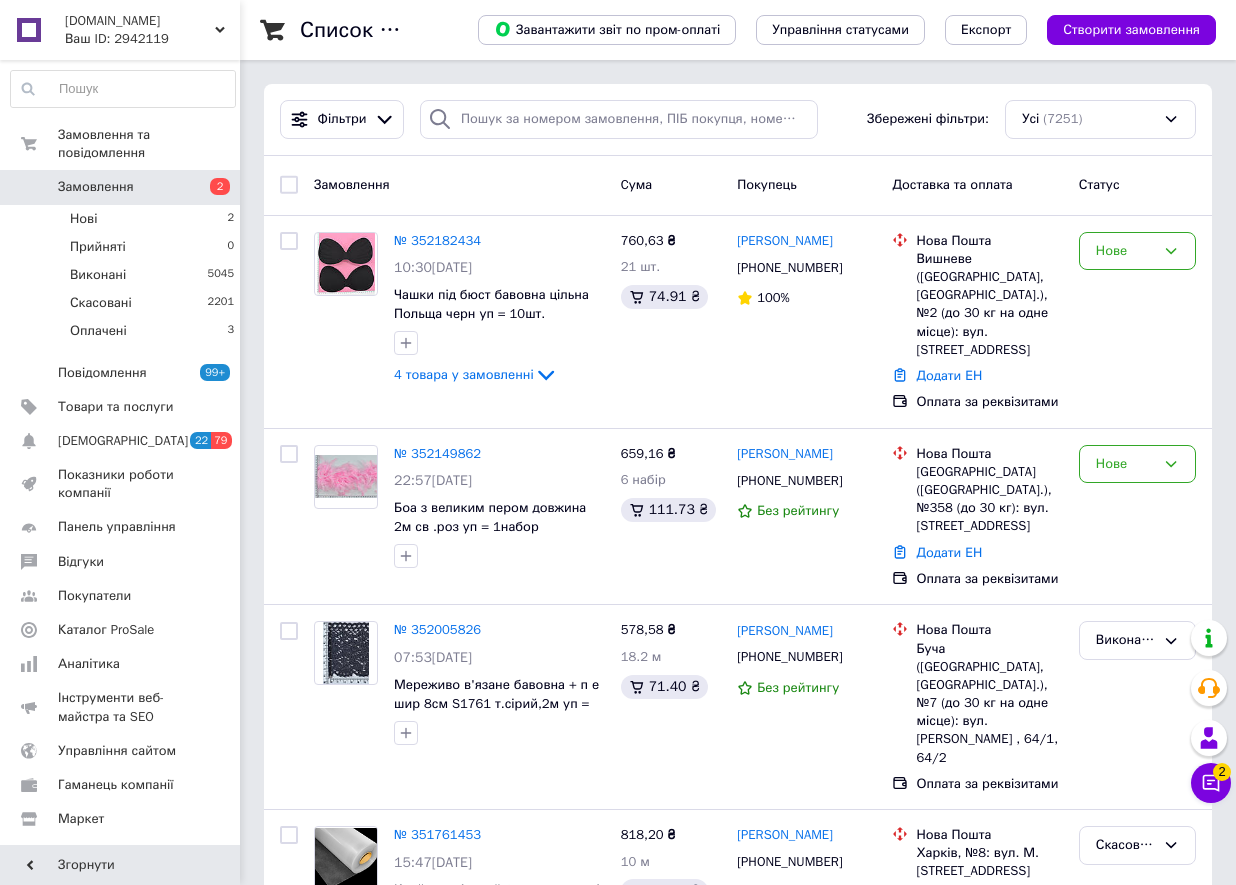 scroll, scrollTop: 0, scrollLeft: 0, axis: both 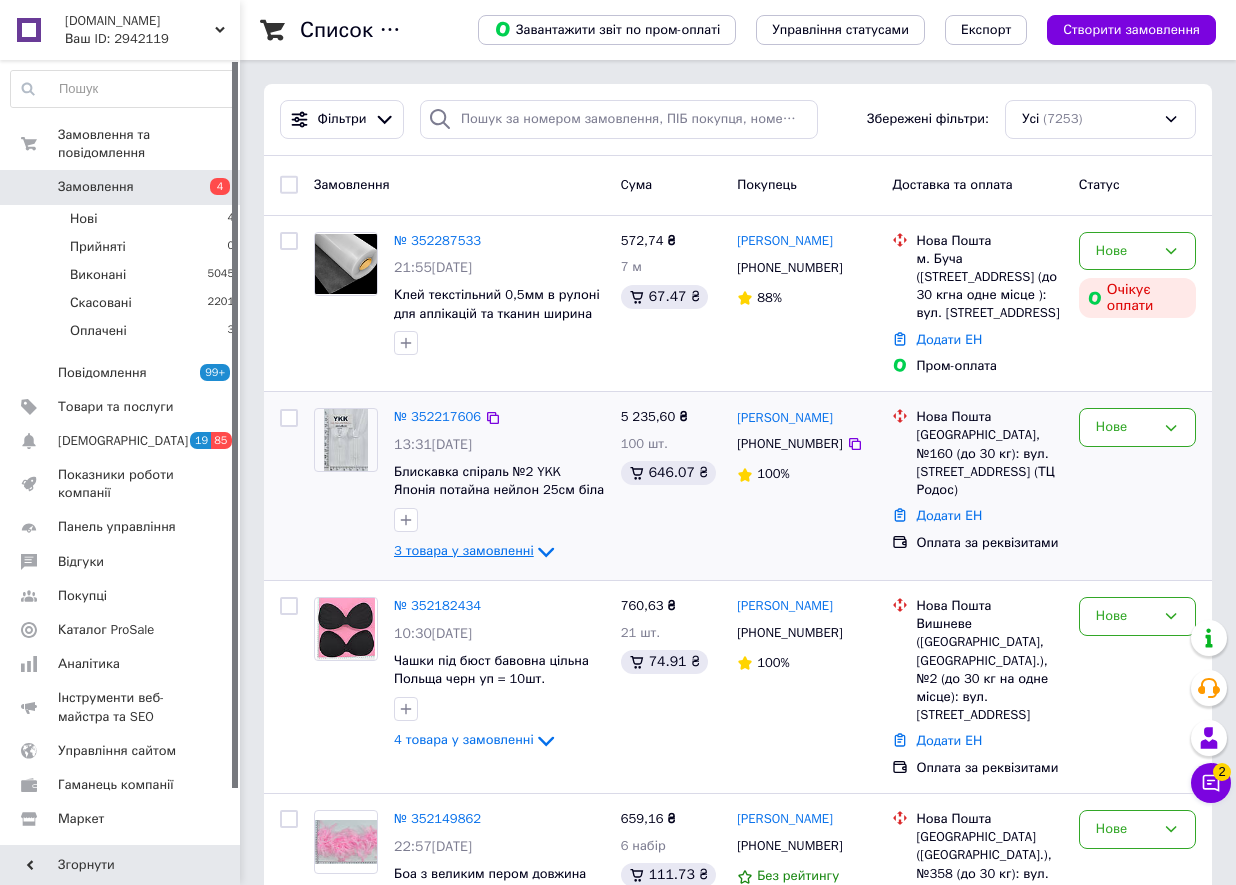 click 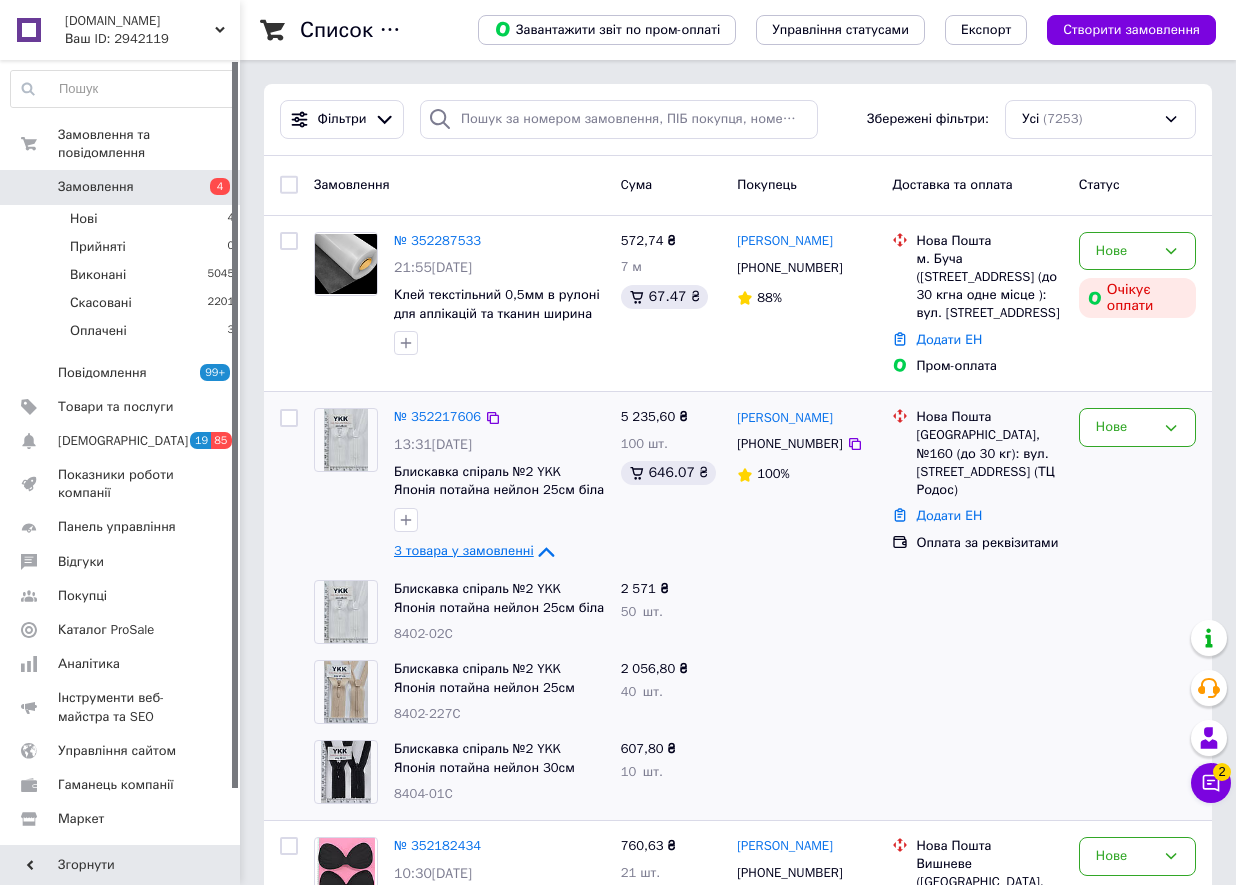 click 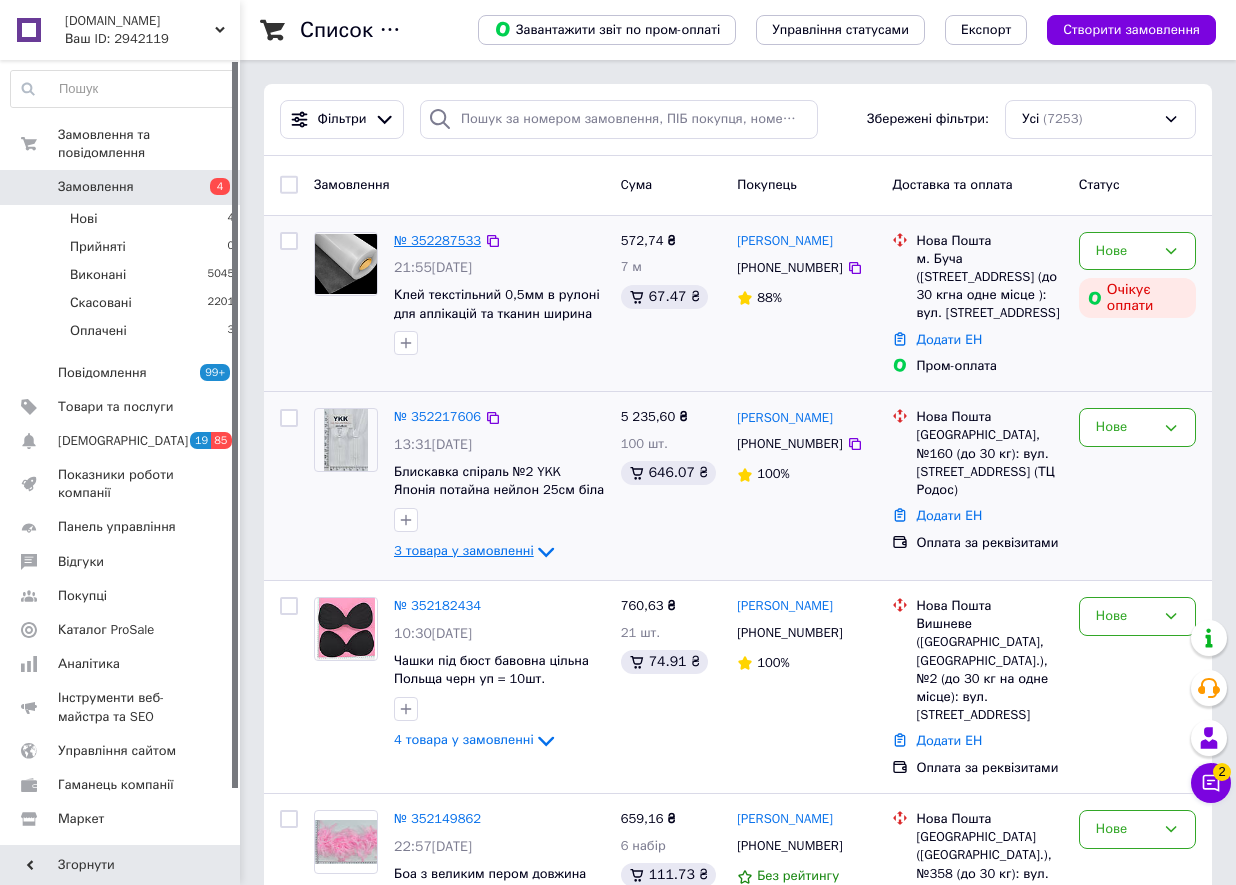 click on "№ 352287533" at bounding box center (437, 240) 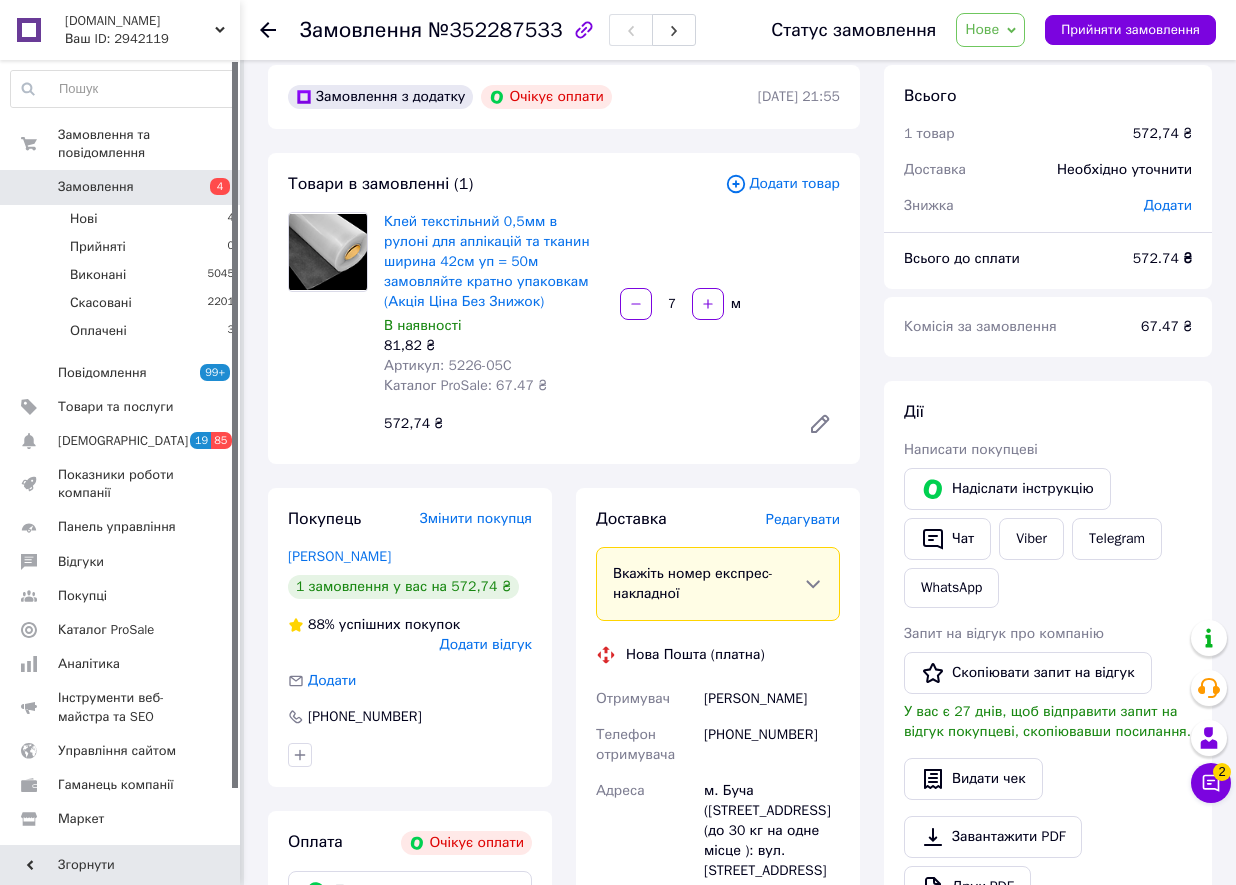 scroll, scrollTop: 0, scrollLeft: 0, axis: both 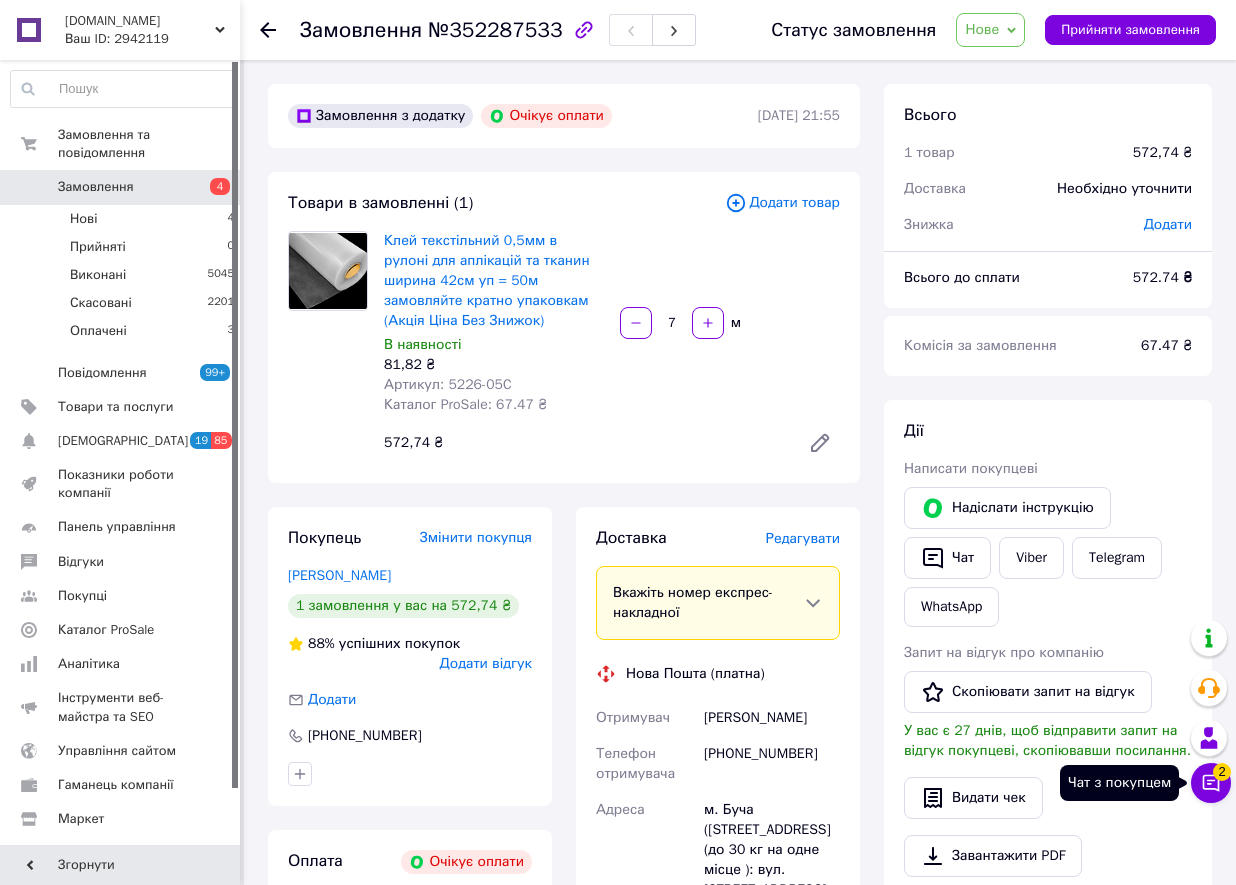 click 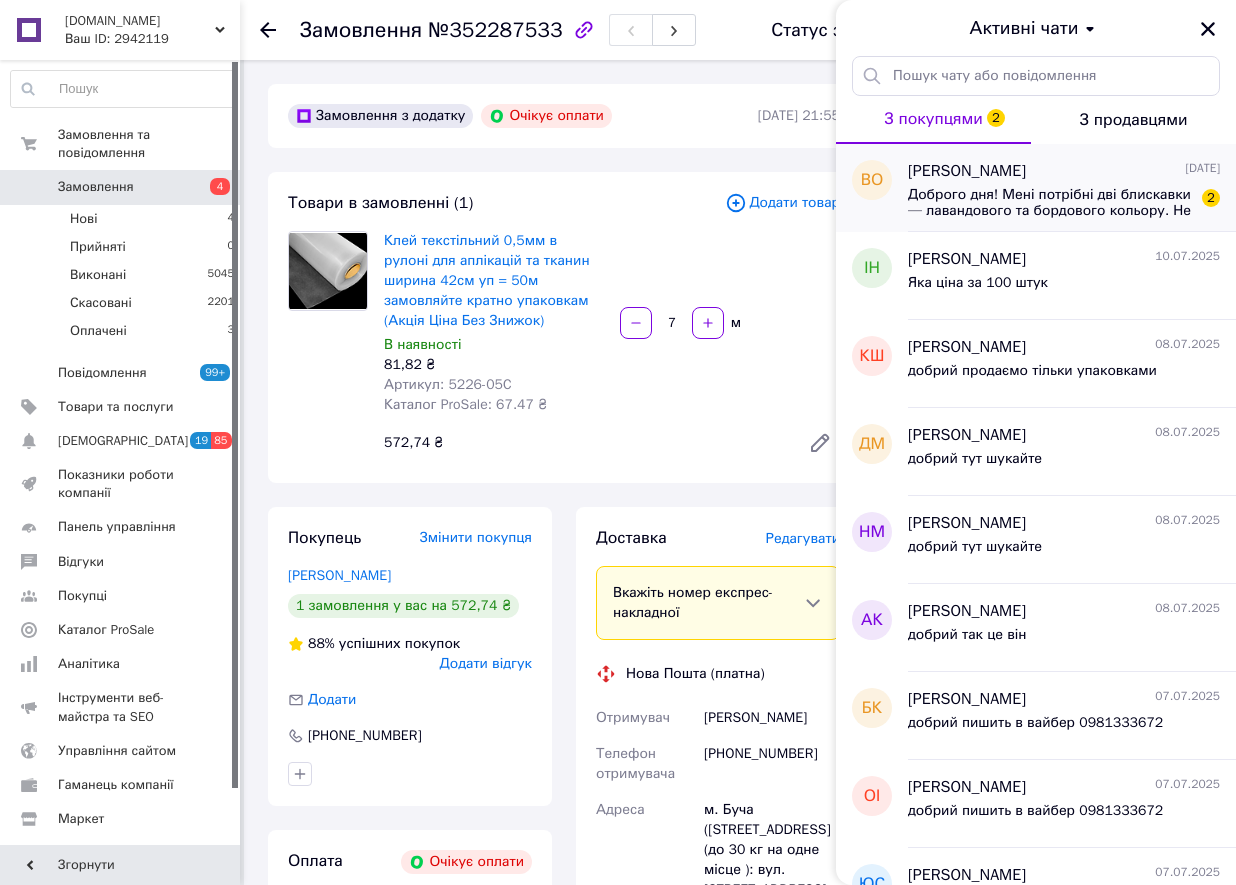 click on "Доброго дня! Мені потрібні дві блискавки — лавандового та бордового кольору. Не потаємні, а звичайні. Чи є можливість придбати їх у вас? Можливо, можна замовити десь інше, не через Prom, бо тут схоже, тільки оптом і від 500 гривень. Мені потрібно лише дві блискавки.
Буду вдячна за відповідь!" at bounding box center [1050, 203] 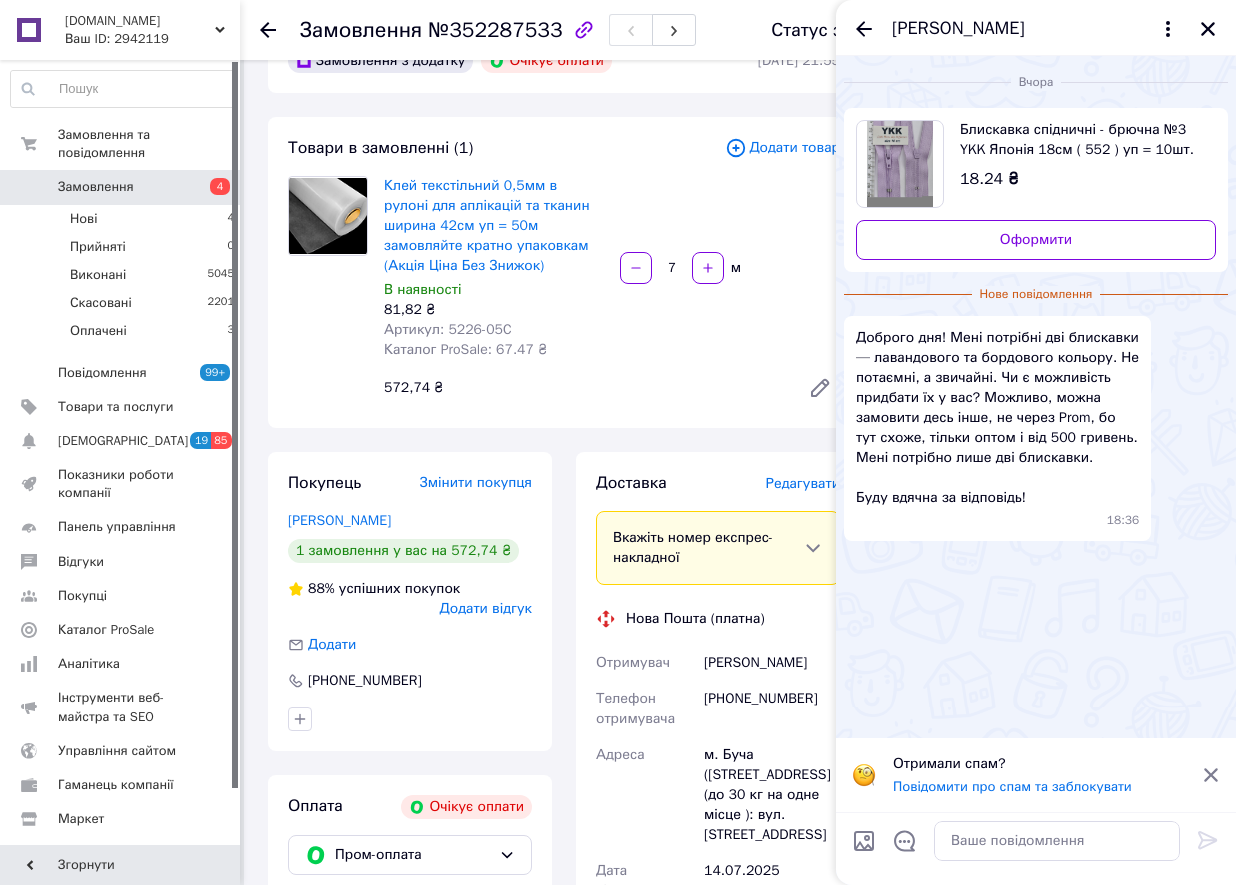 scroll, scrollTop: 100, scrollLeft: 0, axis: vertical 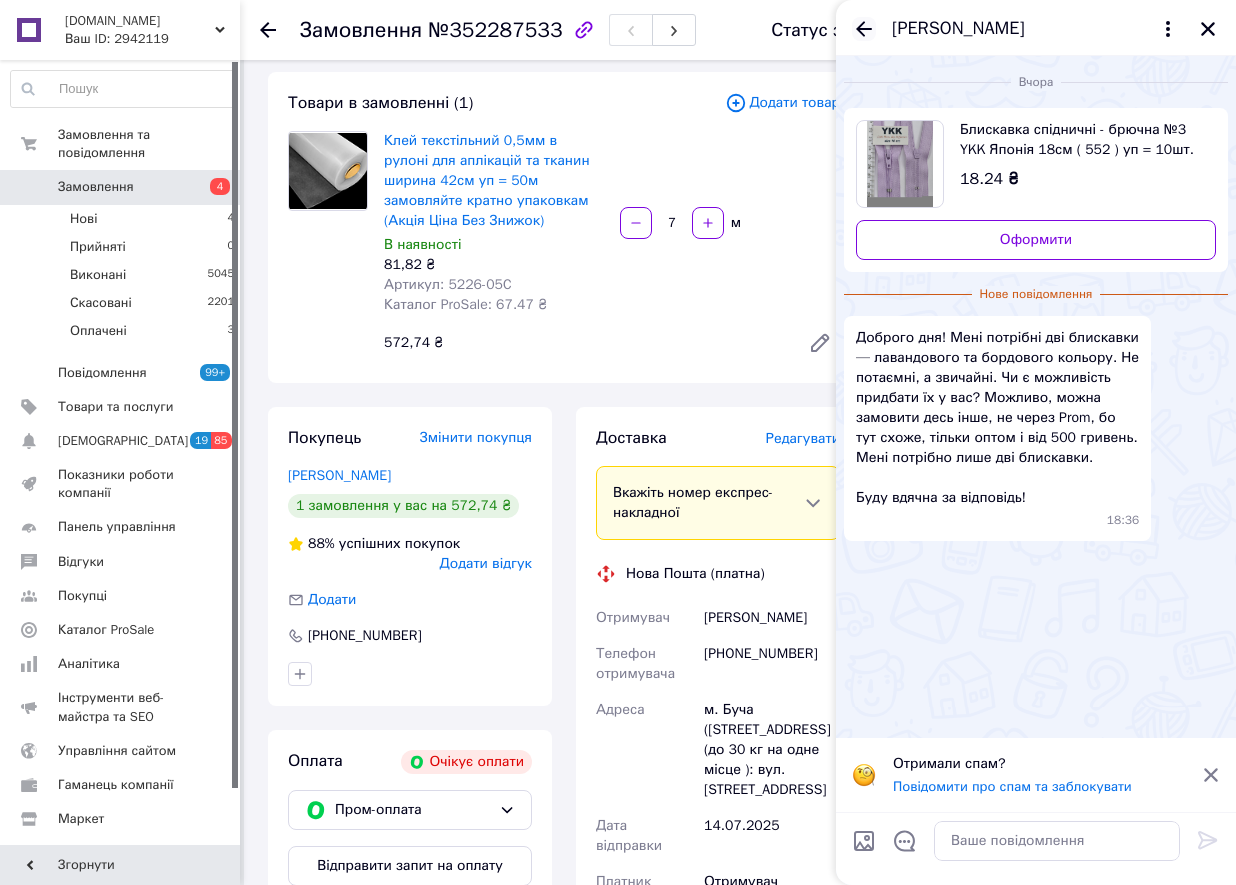 click 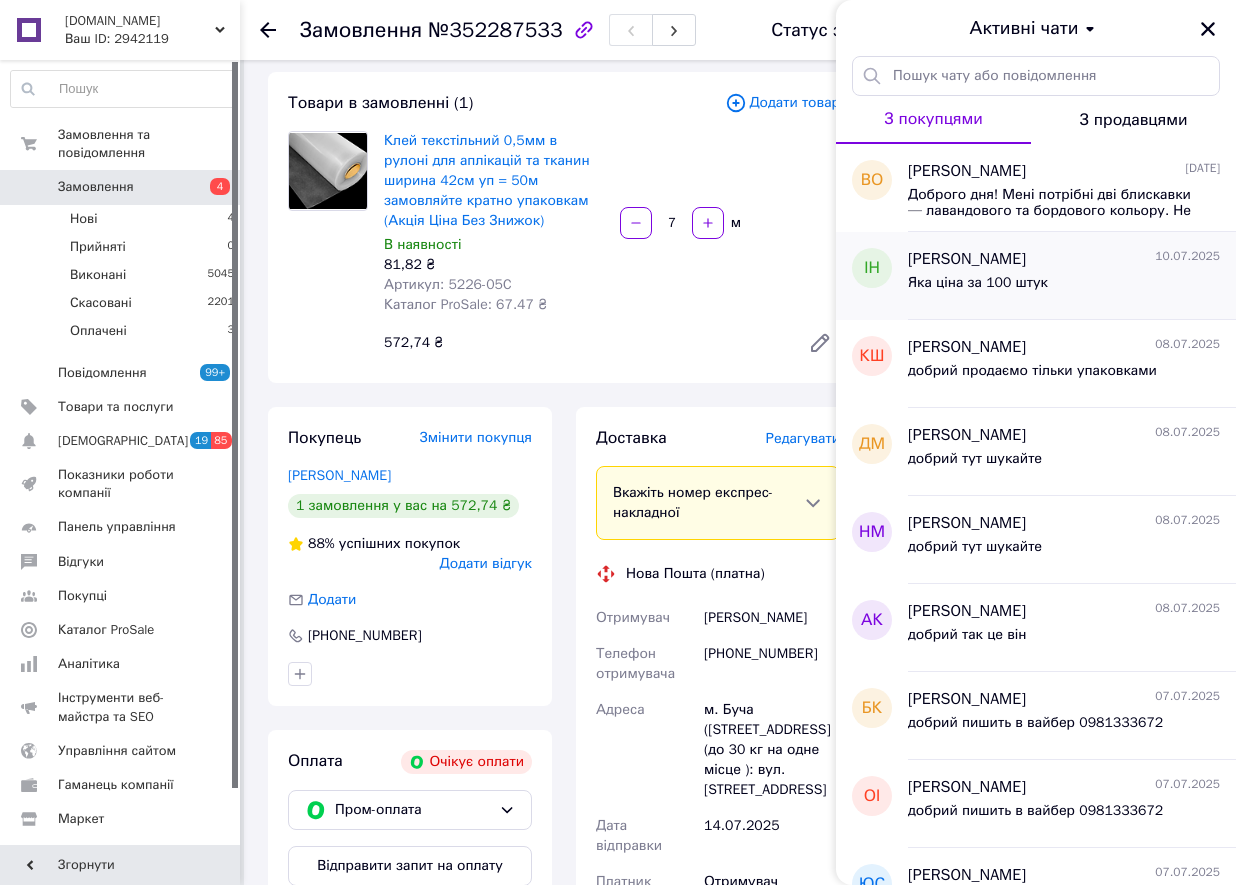 click on "[PERSON_NAME]" at bounding box center (967, 259) 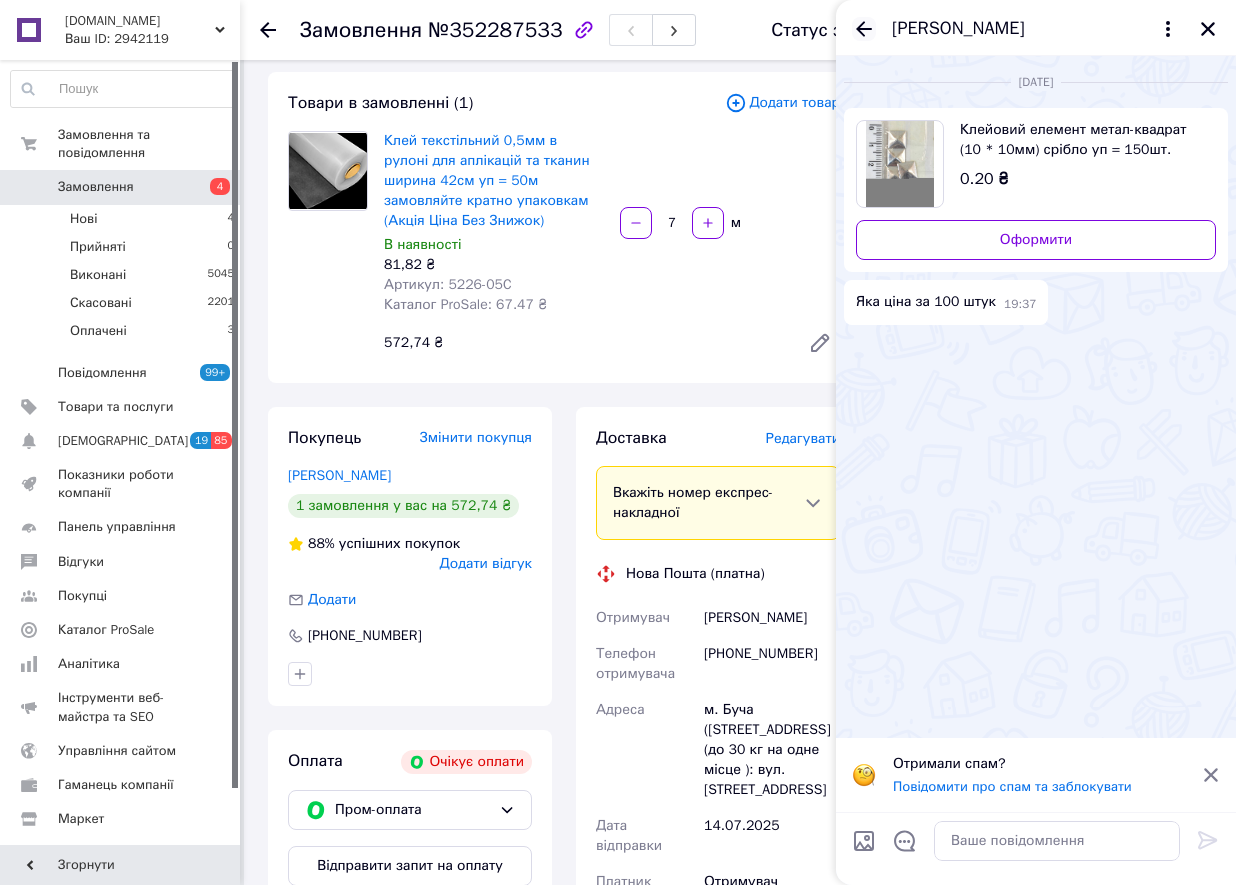 click 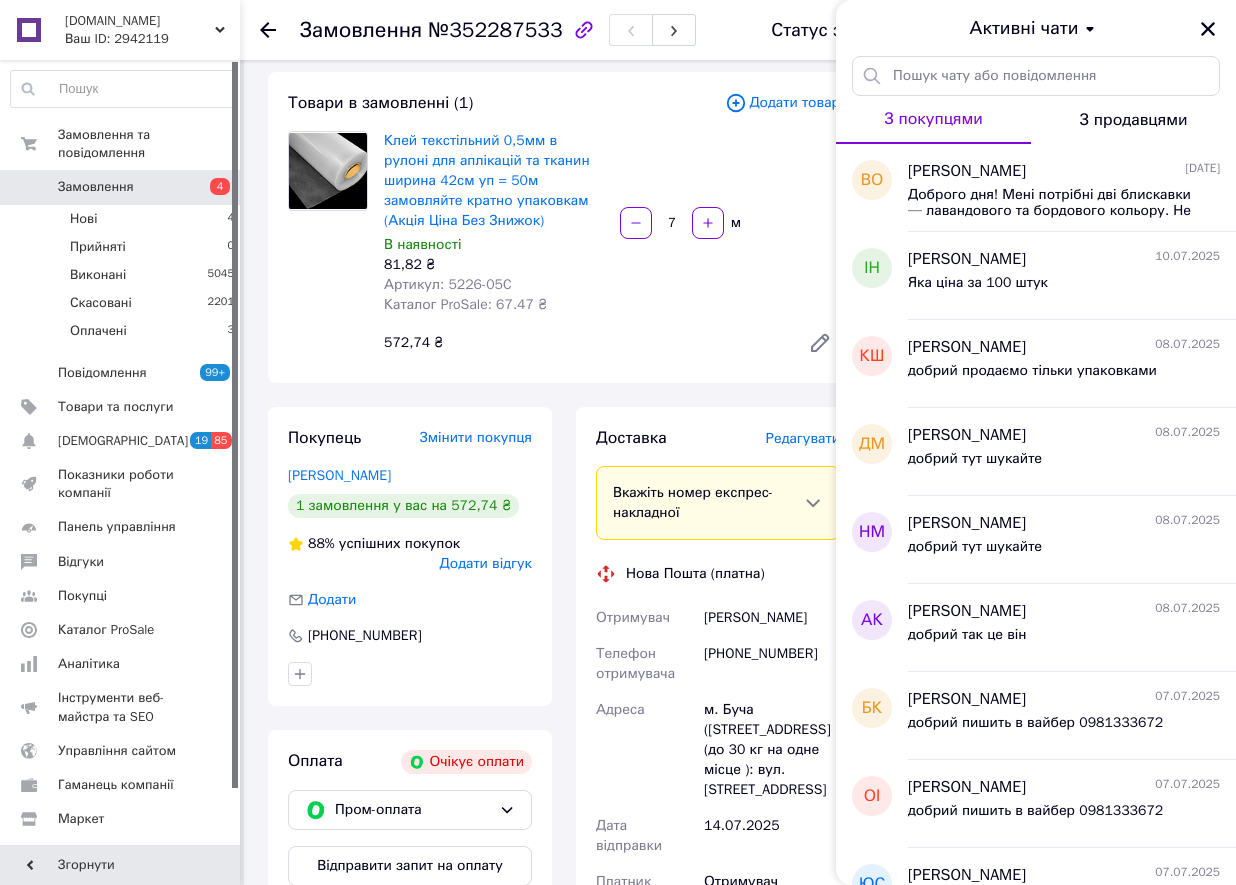 click 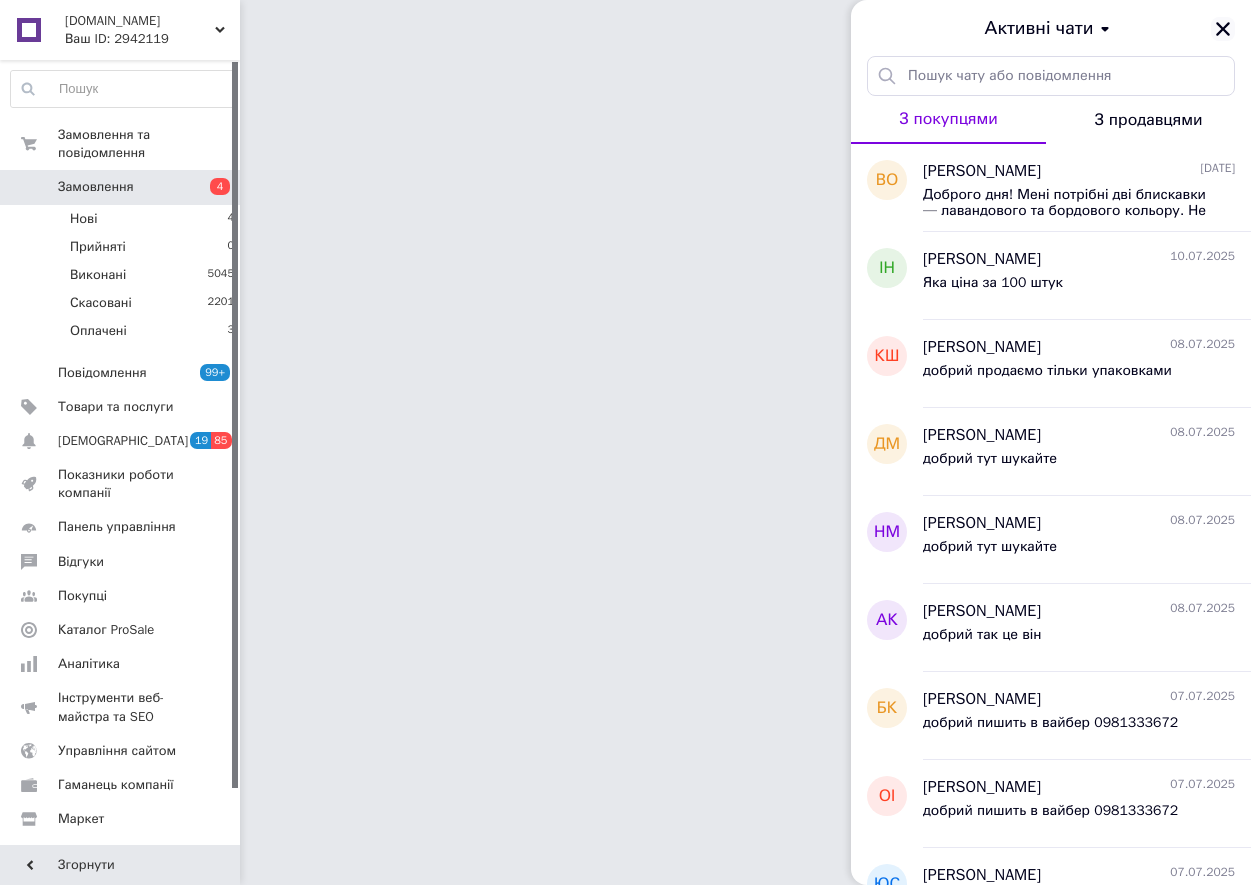 click 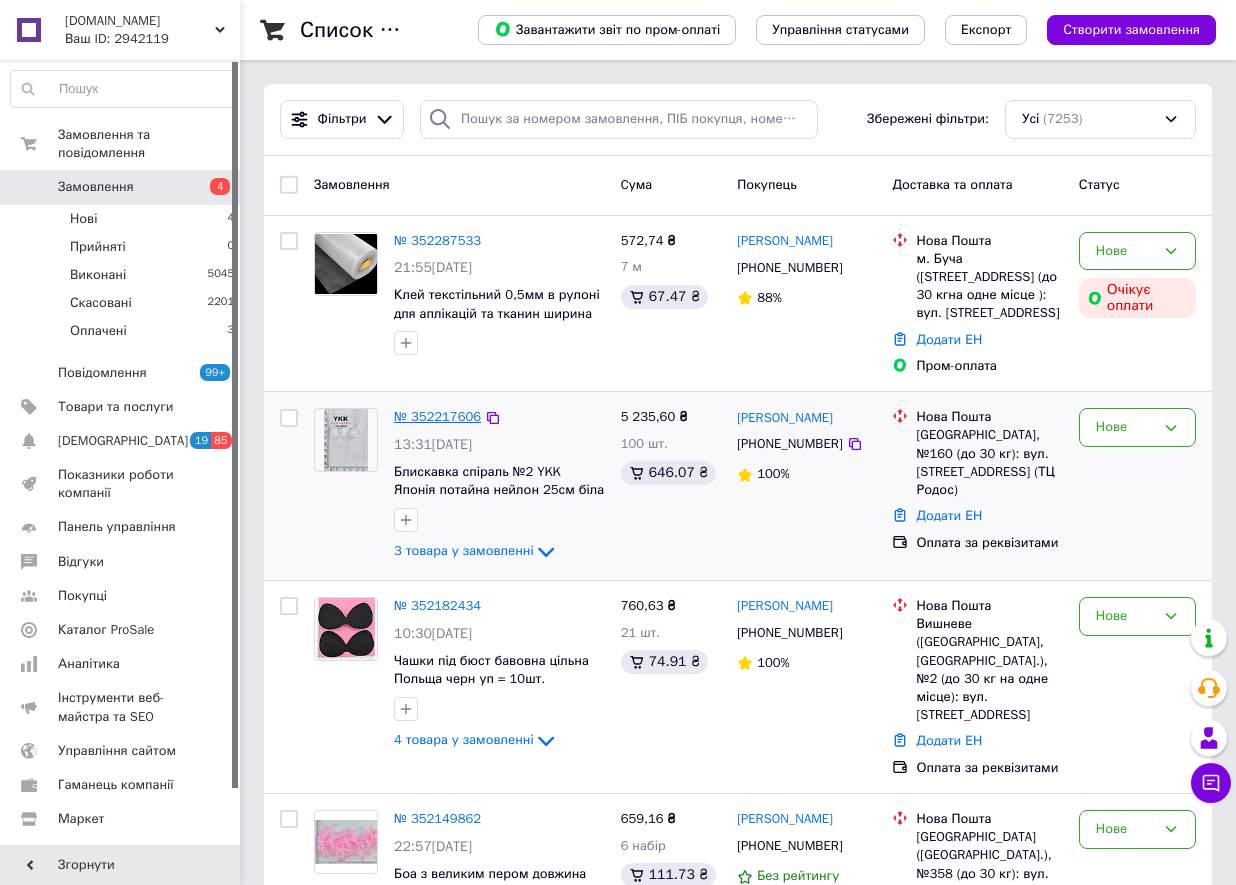 click on "№ 352217606" at bounding box center [437, 416] 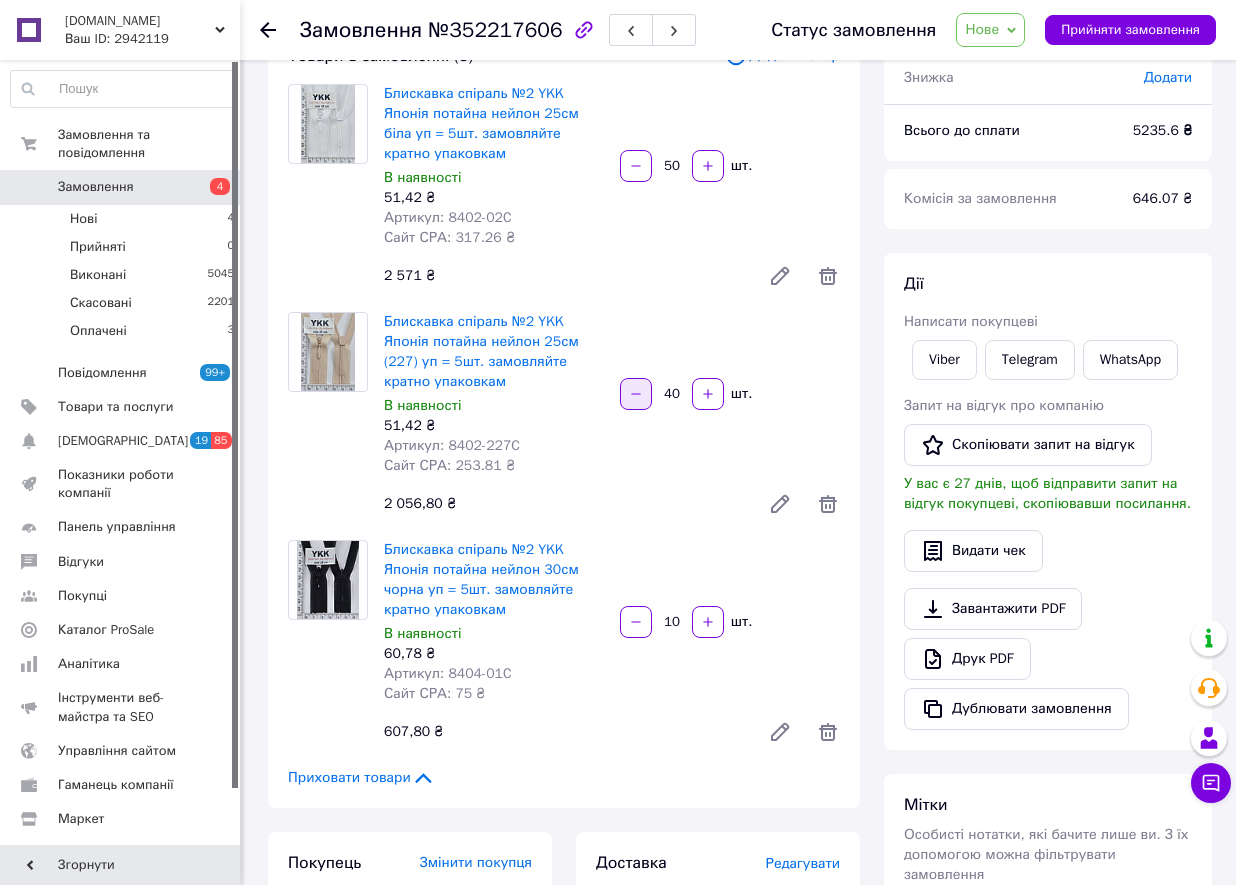 scroll, scrollTop: 100, scrollLeft: 0, axis: vertical 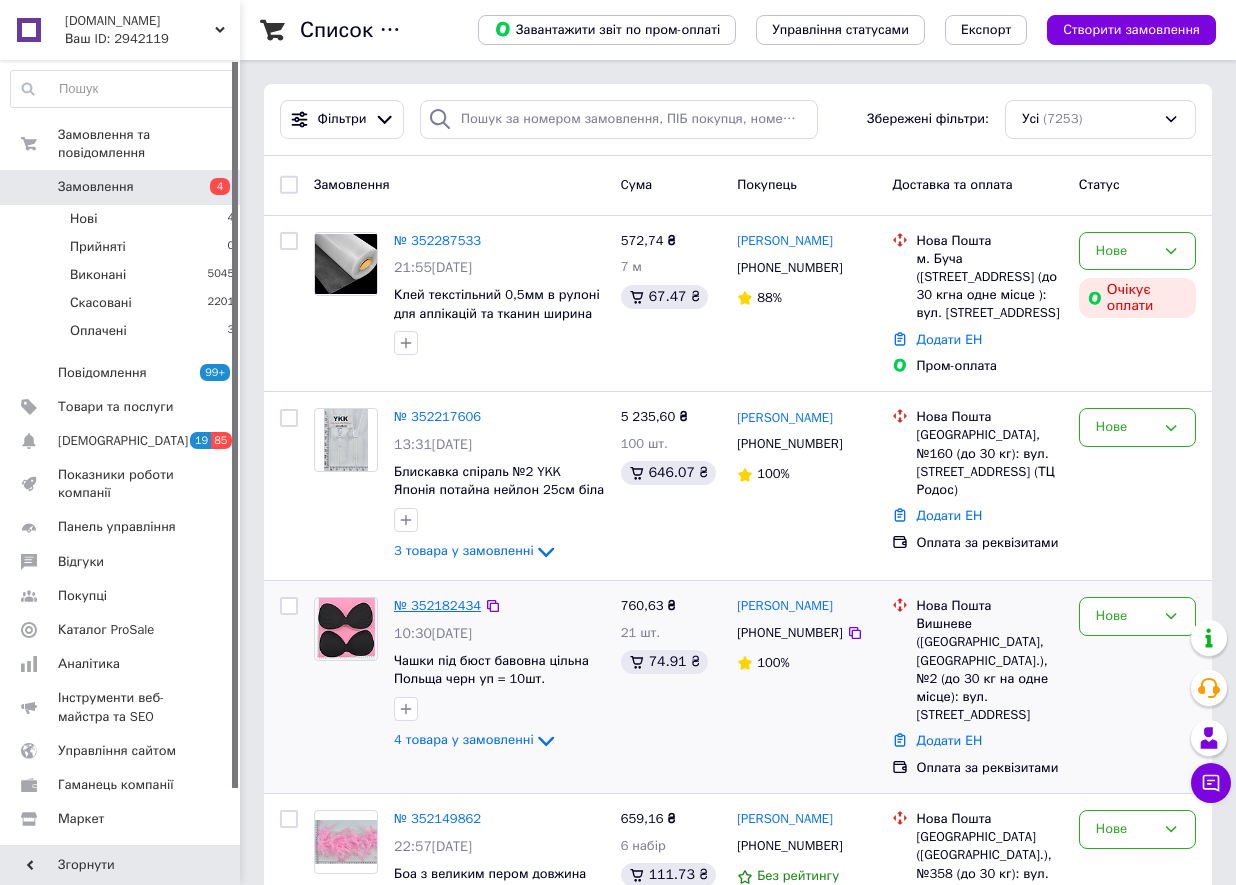 click on "№ 352182434" at bounding box center (437, 605) 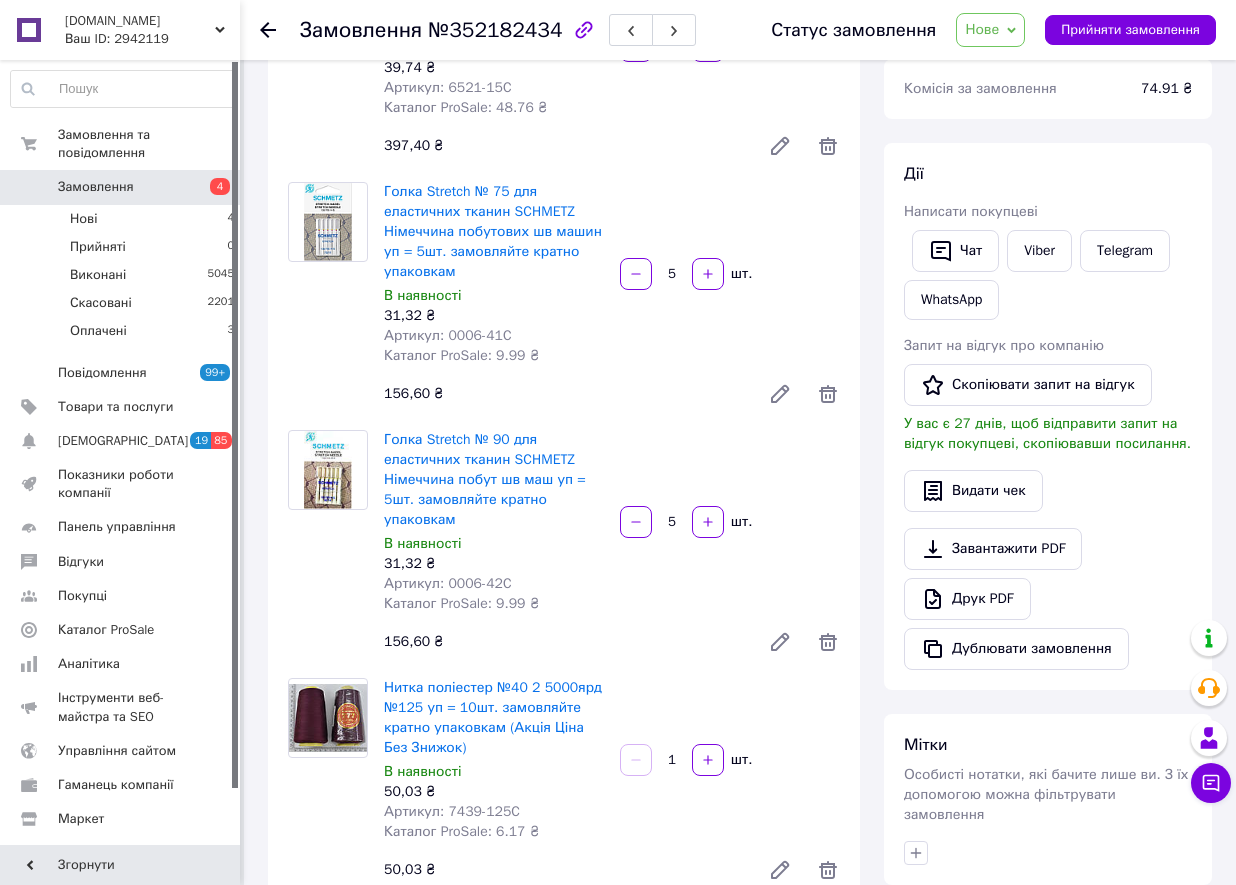 scroll, scrollTop: 0, scrollLeft: 0, axis: both 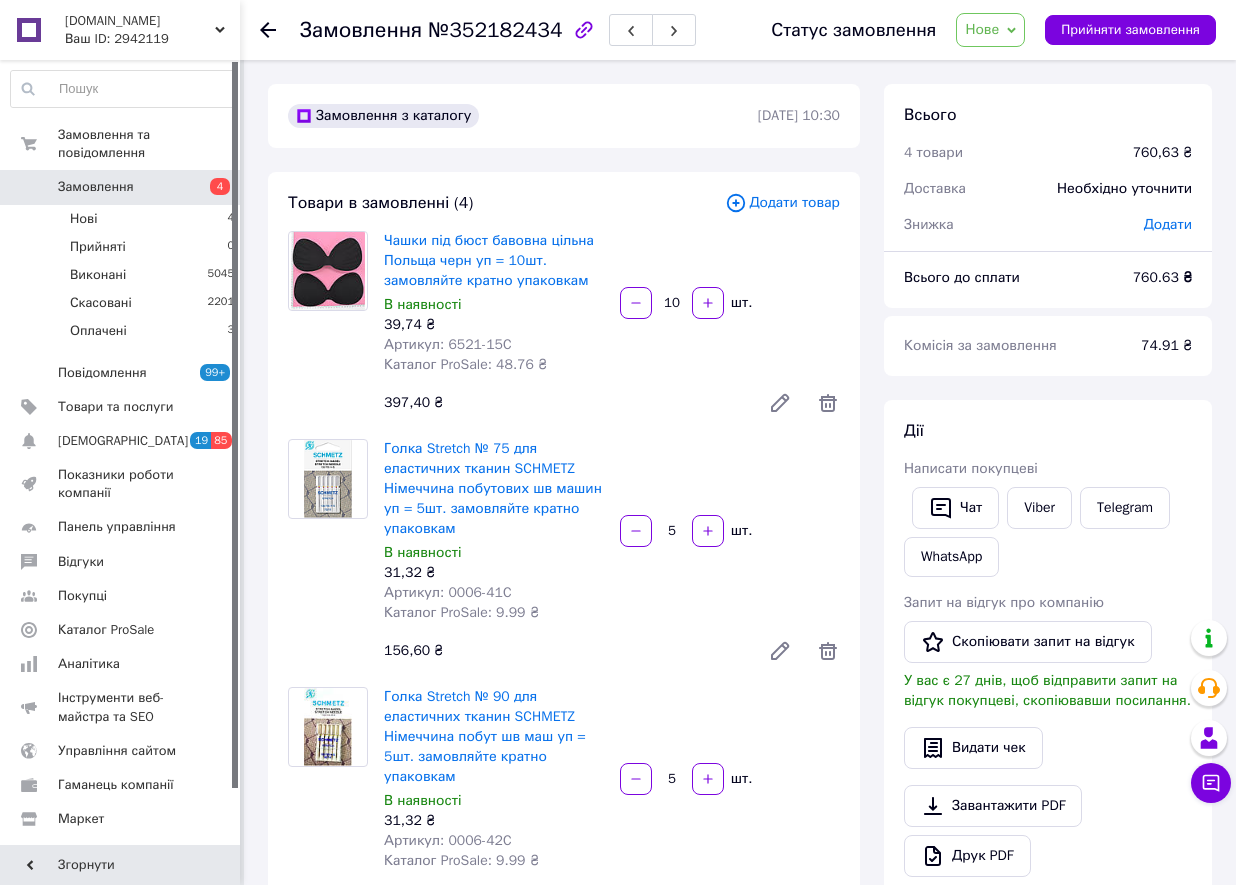 click 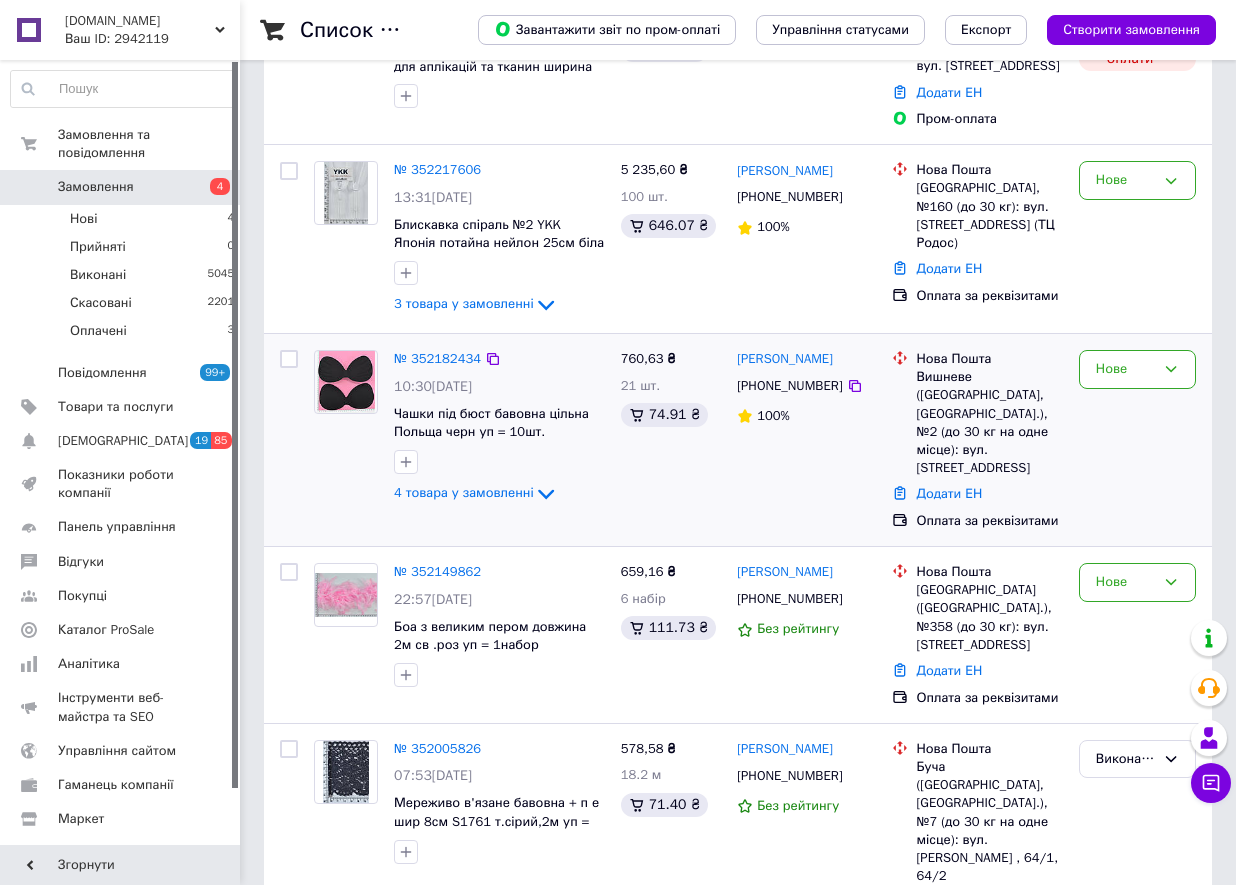 scroll, scrollTop: 300, scrollLeft: 0, axis: vertical 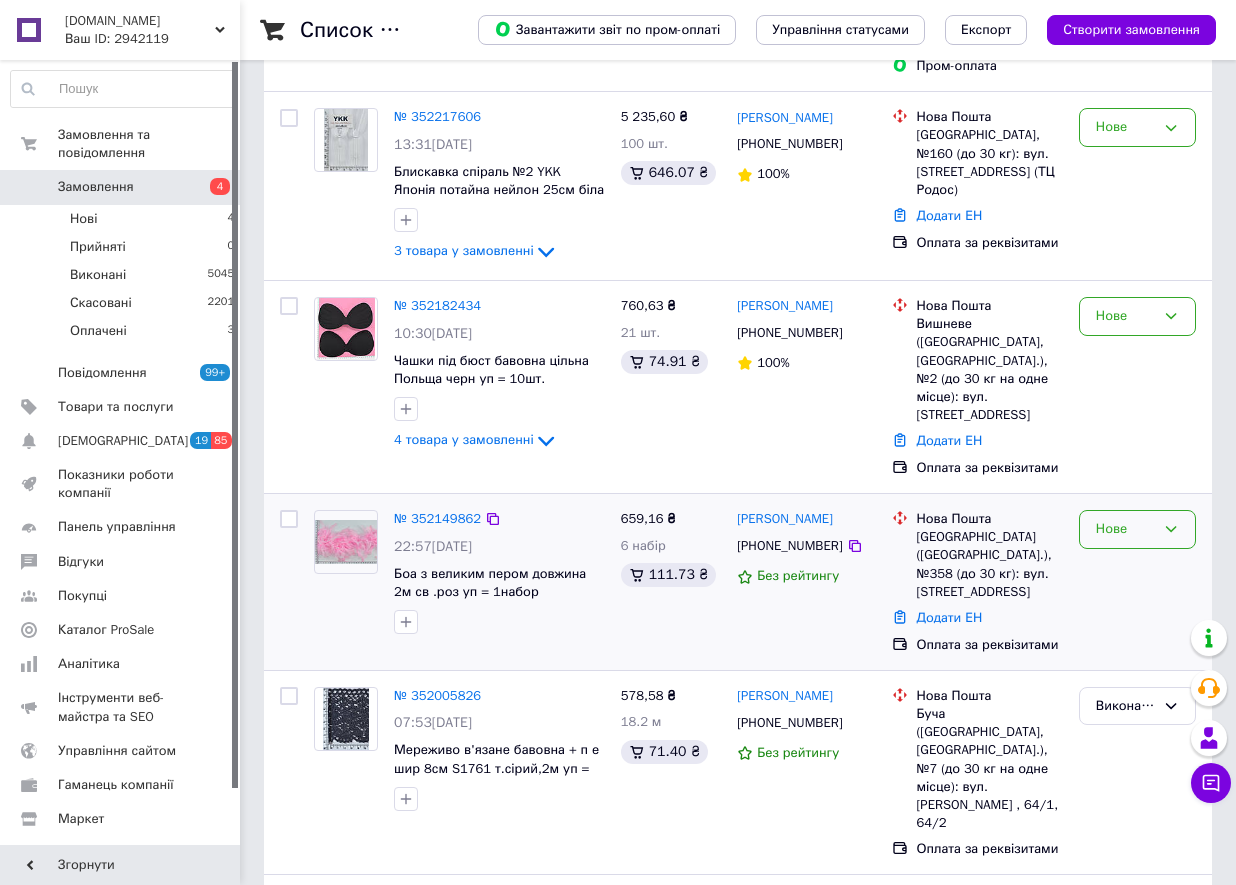 click 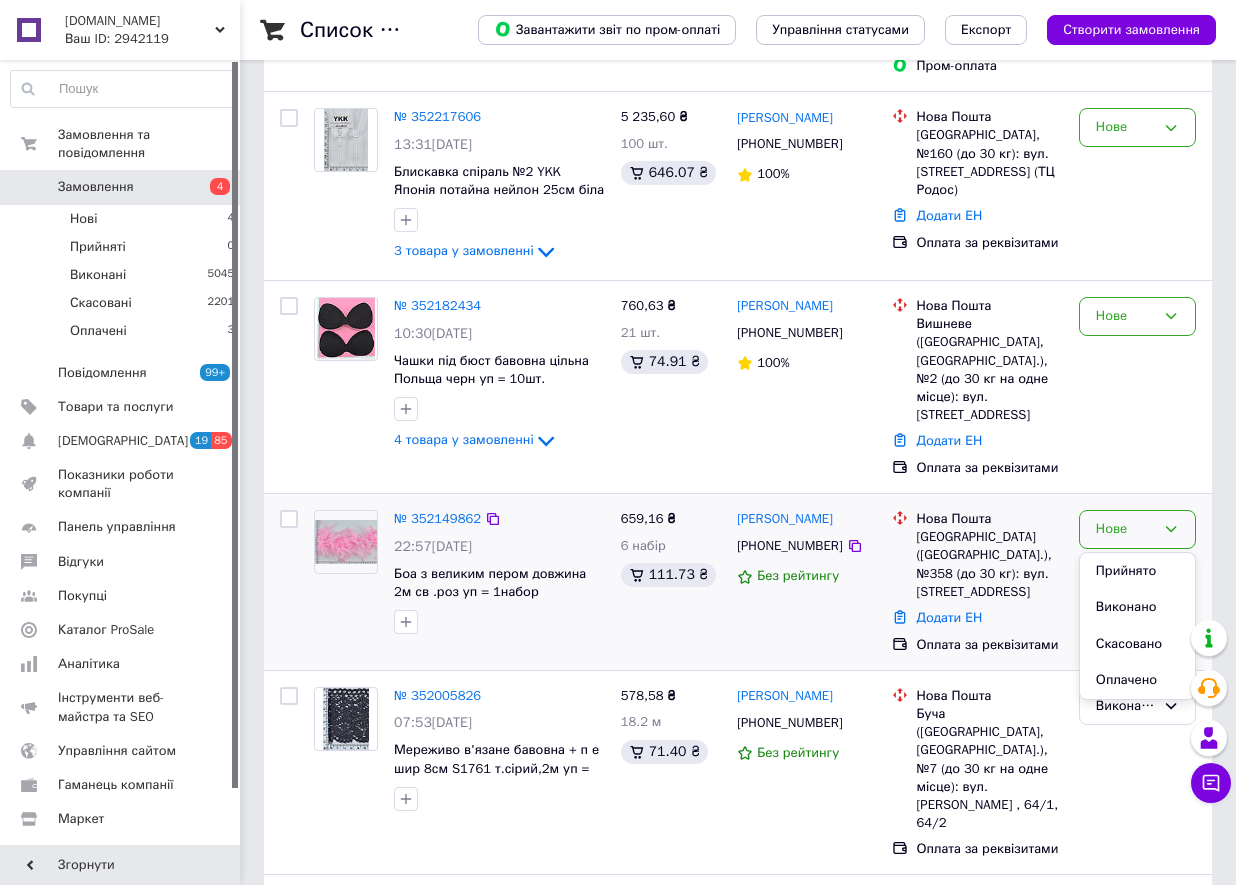 click on "Виконано" at bounding box center [1137, 607] 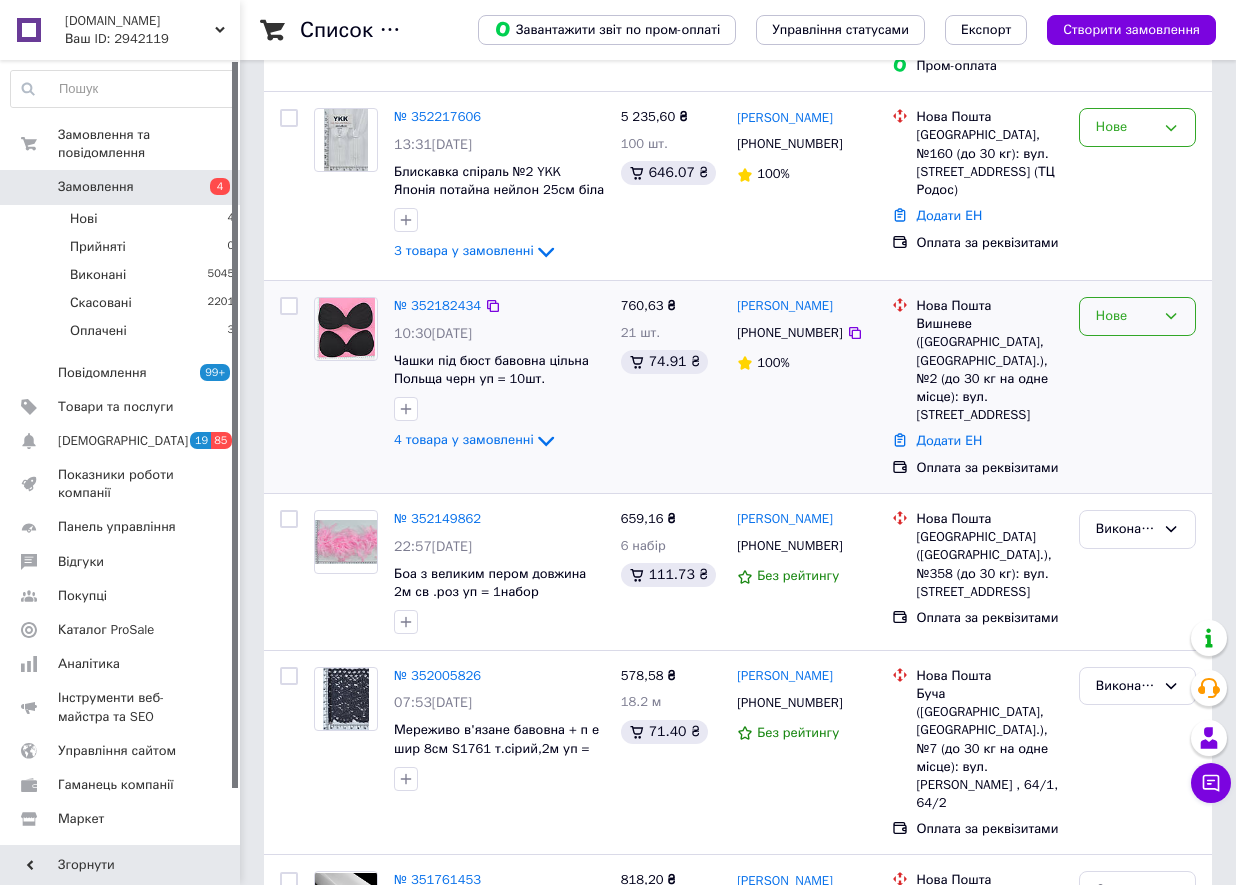 click 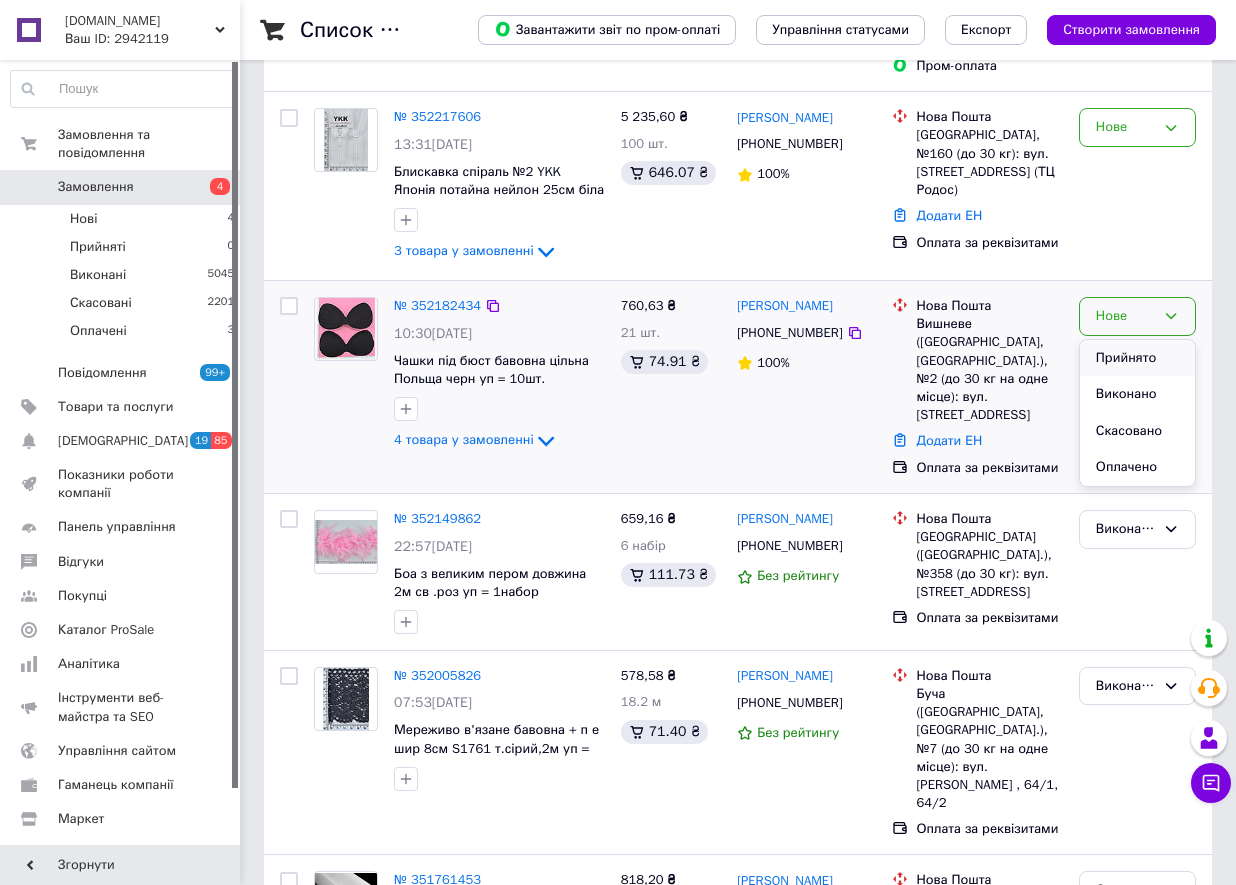 click on "Прийнято" at bounding box center (1137, 358) 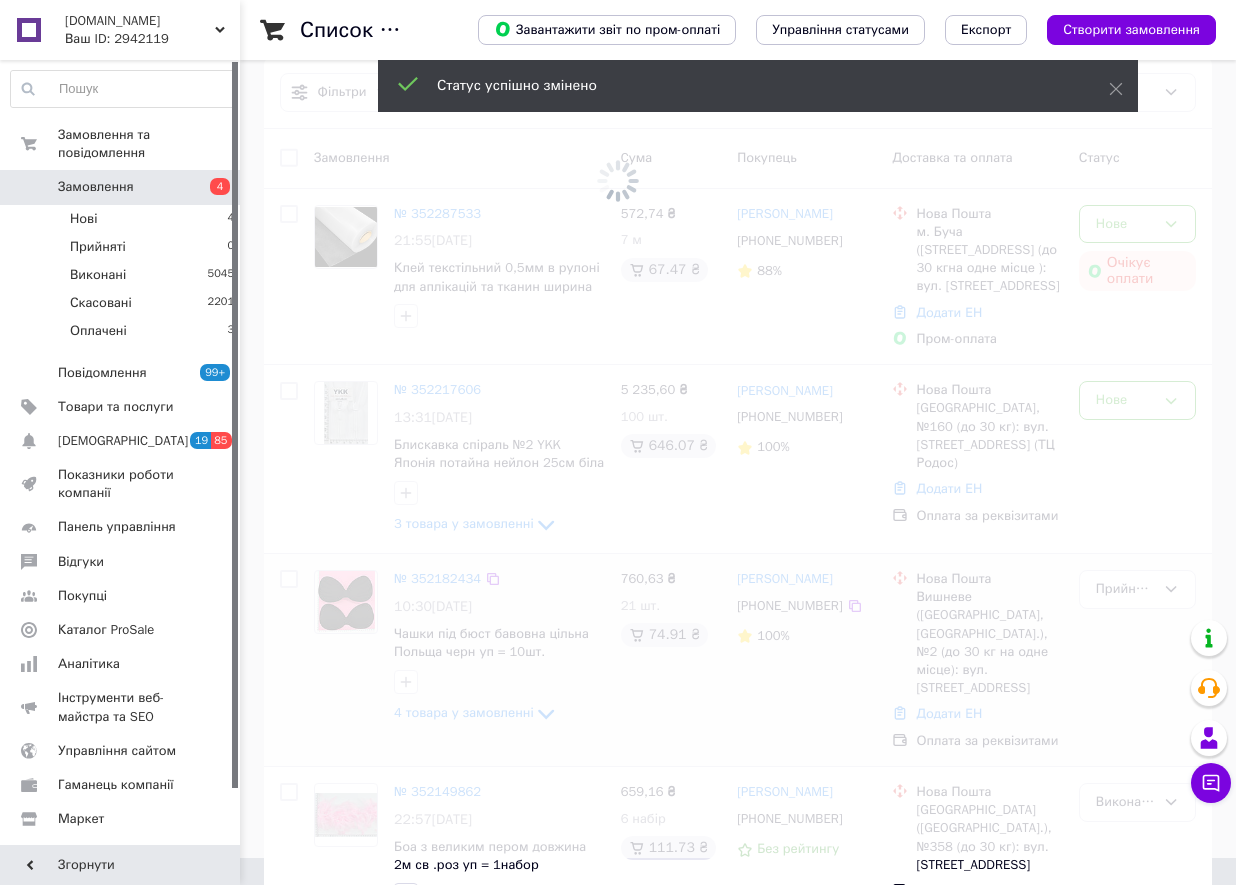 scroll, scrollTop: 0, scrollLeft: 0, axis: both 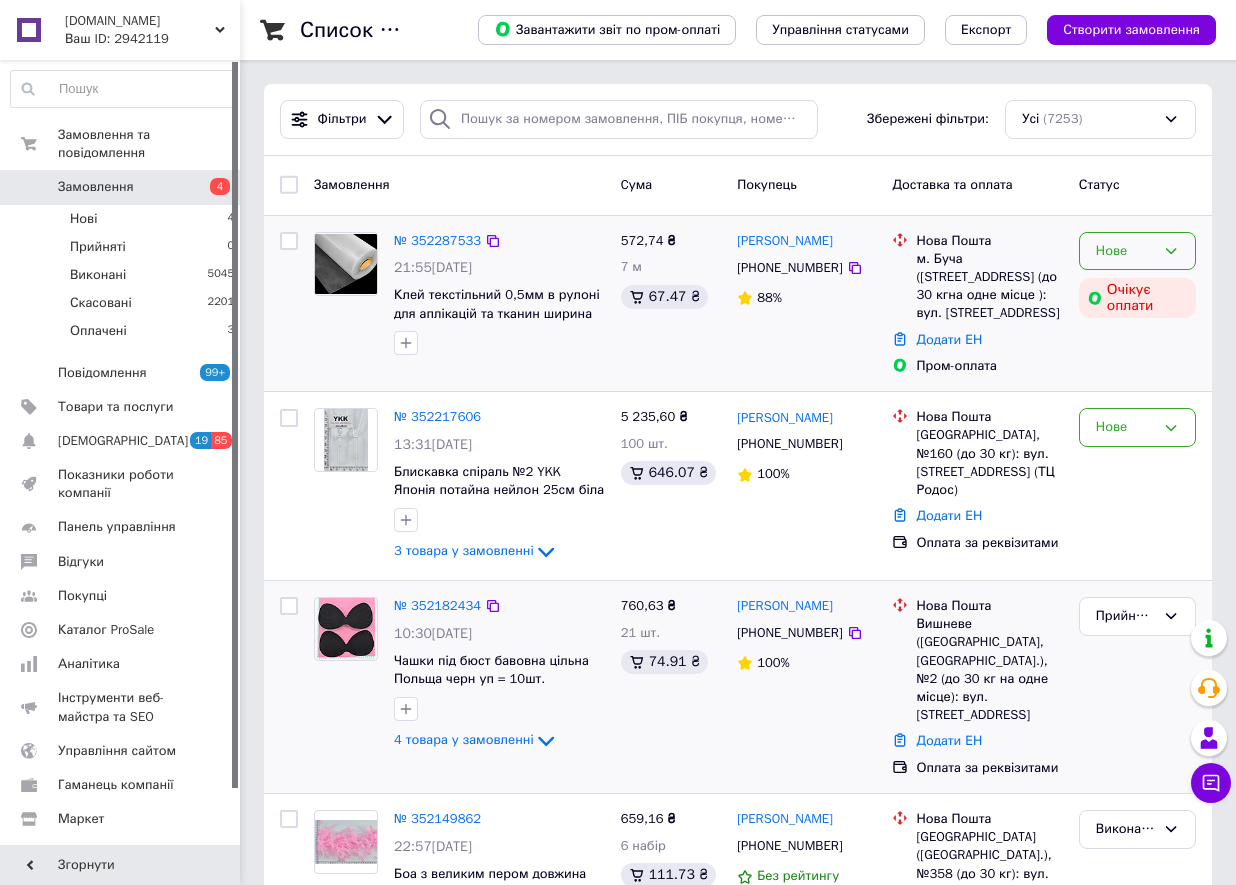 click on "Нове" at bounding box center (1125, 251) 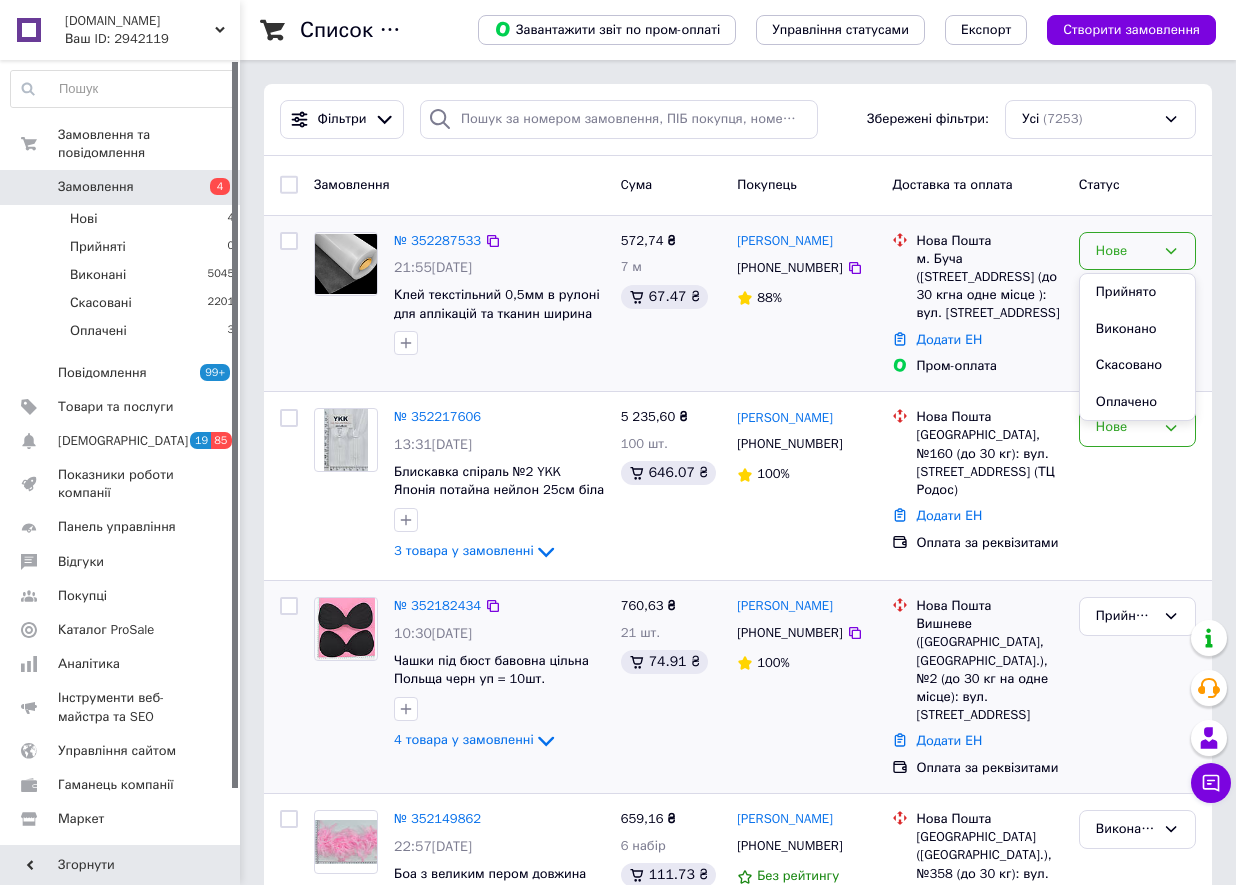 click on "[PERSON_NAME] [PHONE_NUMBER] 88%" at bounding box center [806, 304] 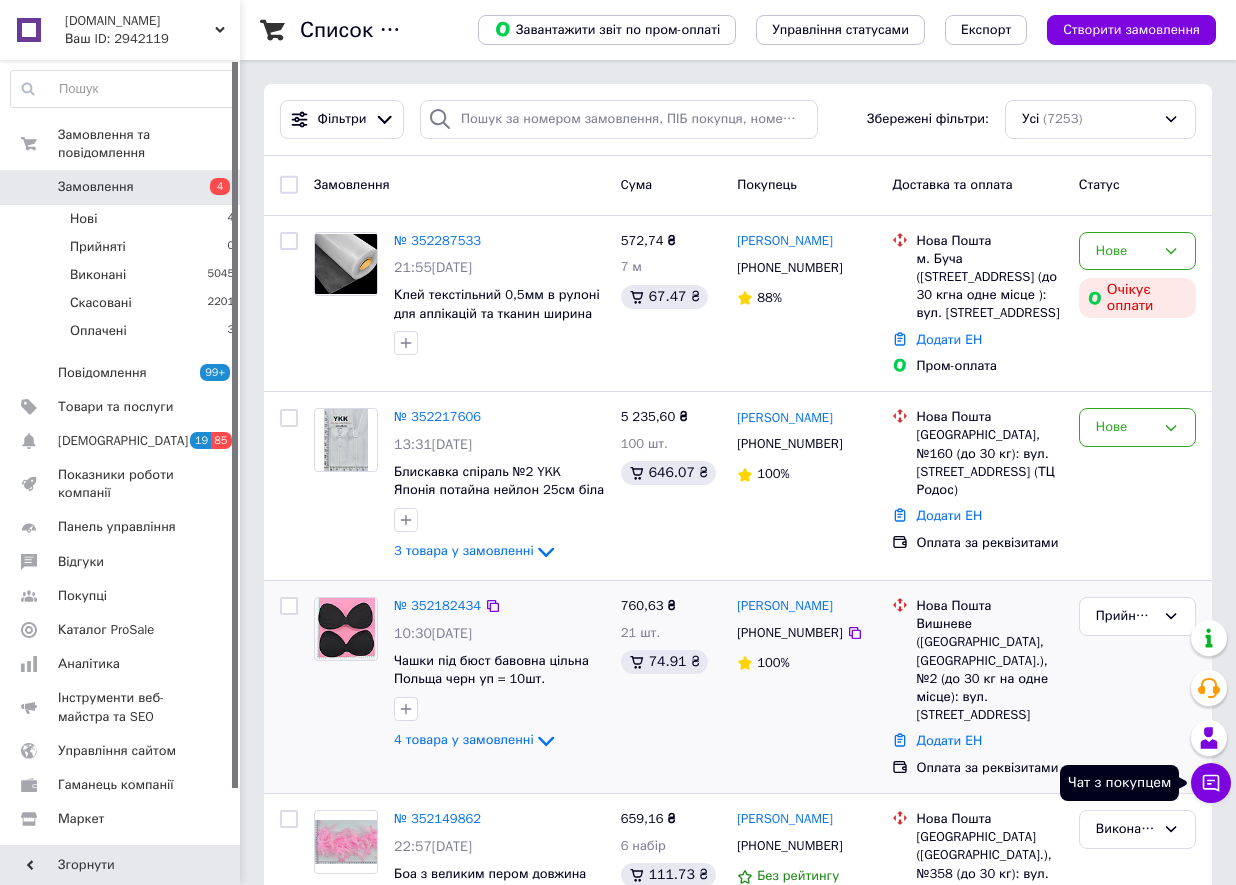 click 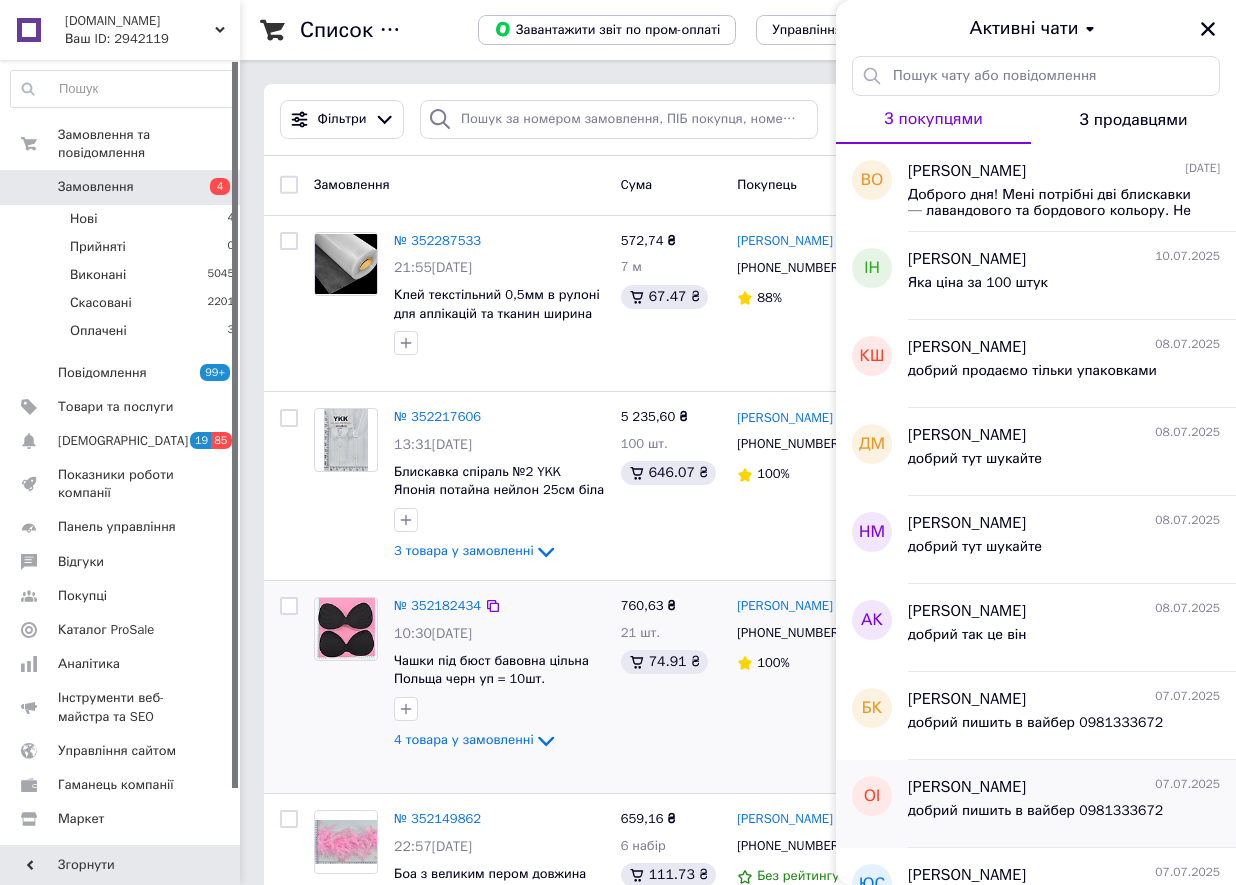 click on "[PERSON_NAME]" at bounding box center [967, 787] 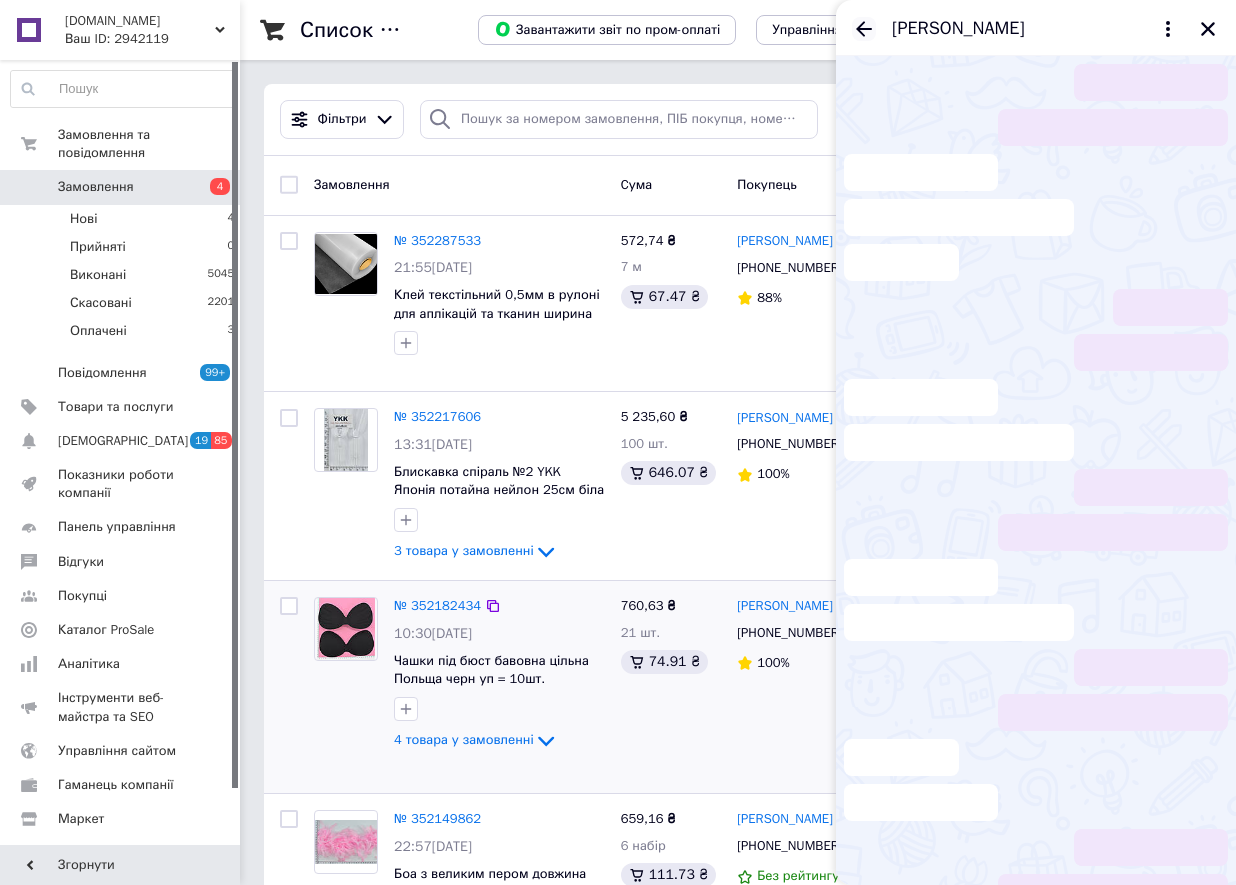 click 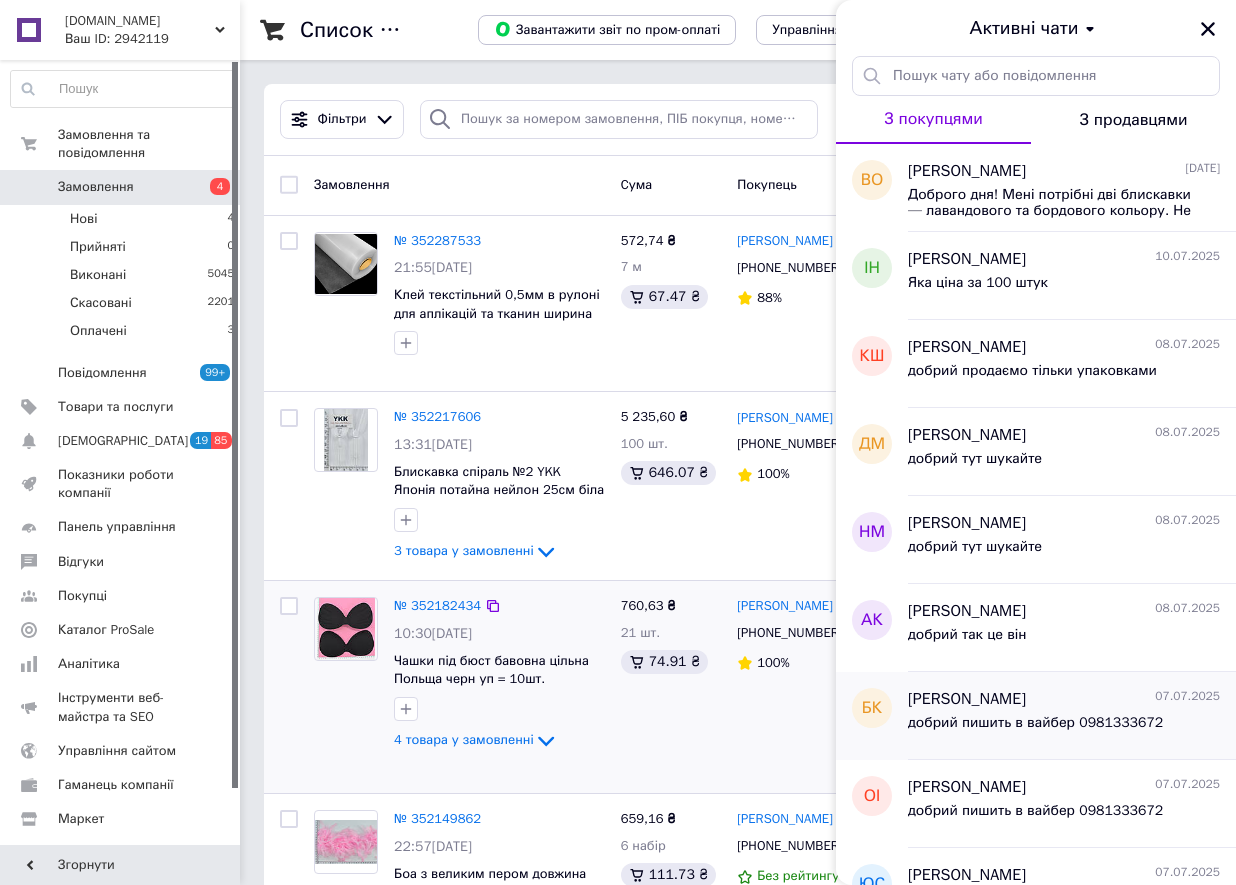 click on "добрий пишить в вайбер 0981333672" at bounding box center [1035, 723] 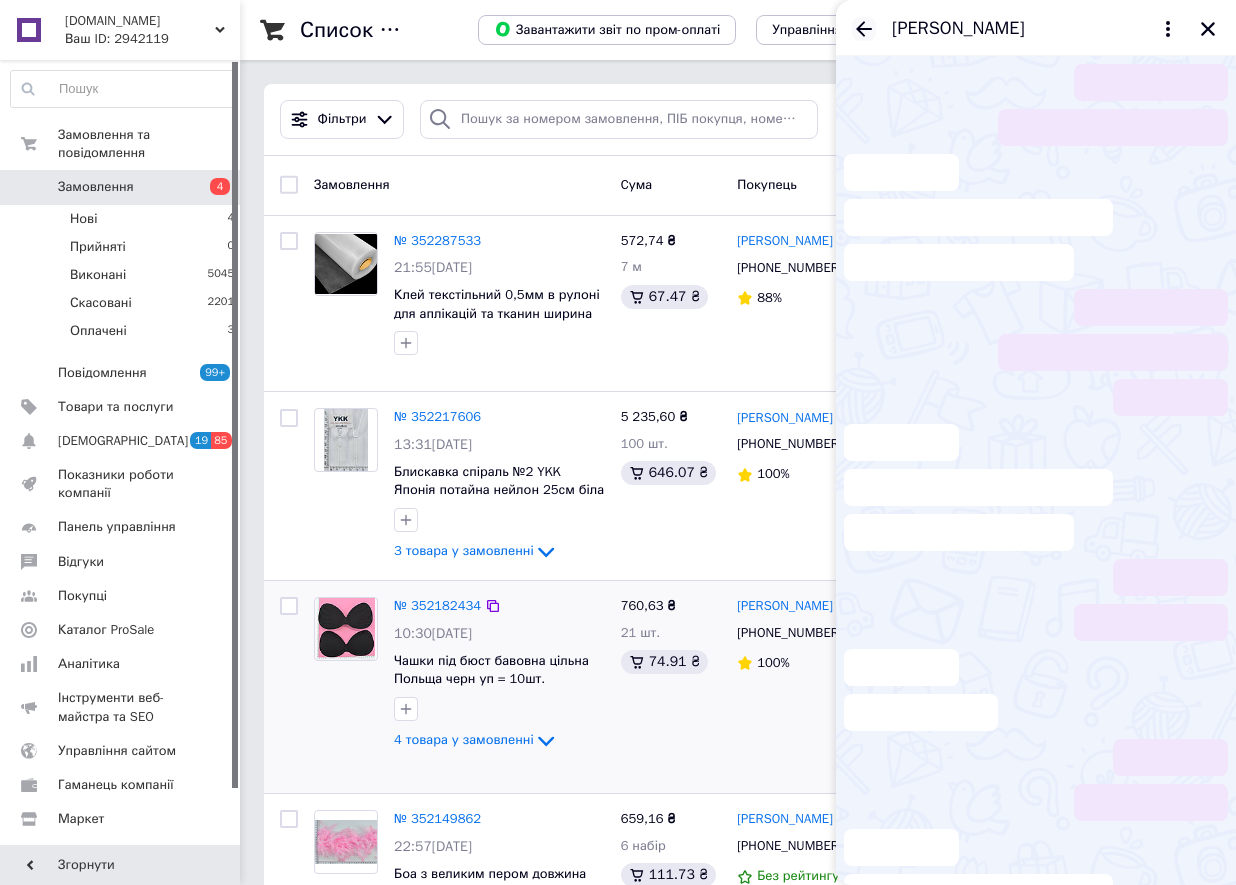 click 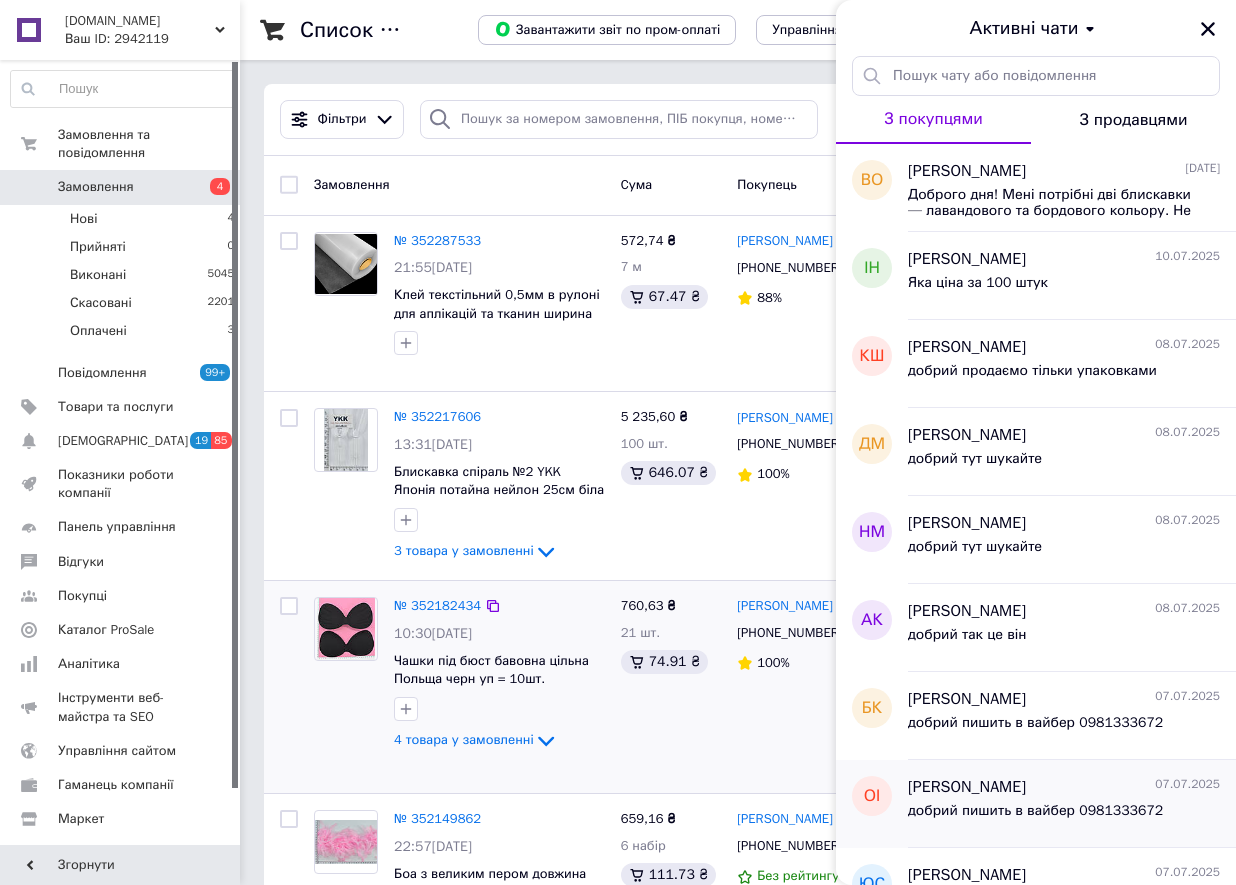 click on "добрий пишить в вайбер 0981333672" at bounding box center (1064, 815) 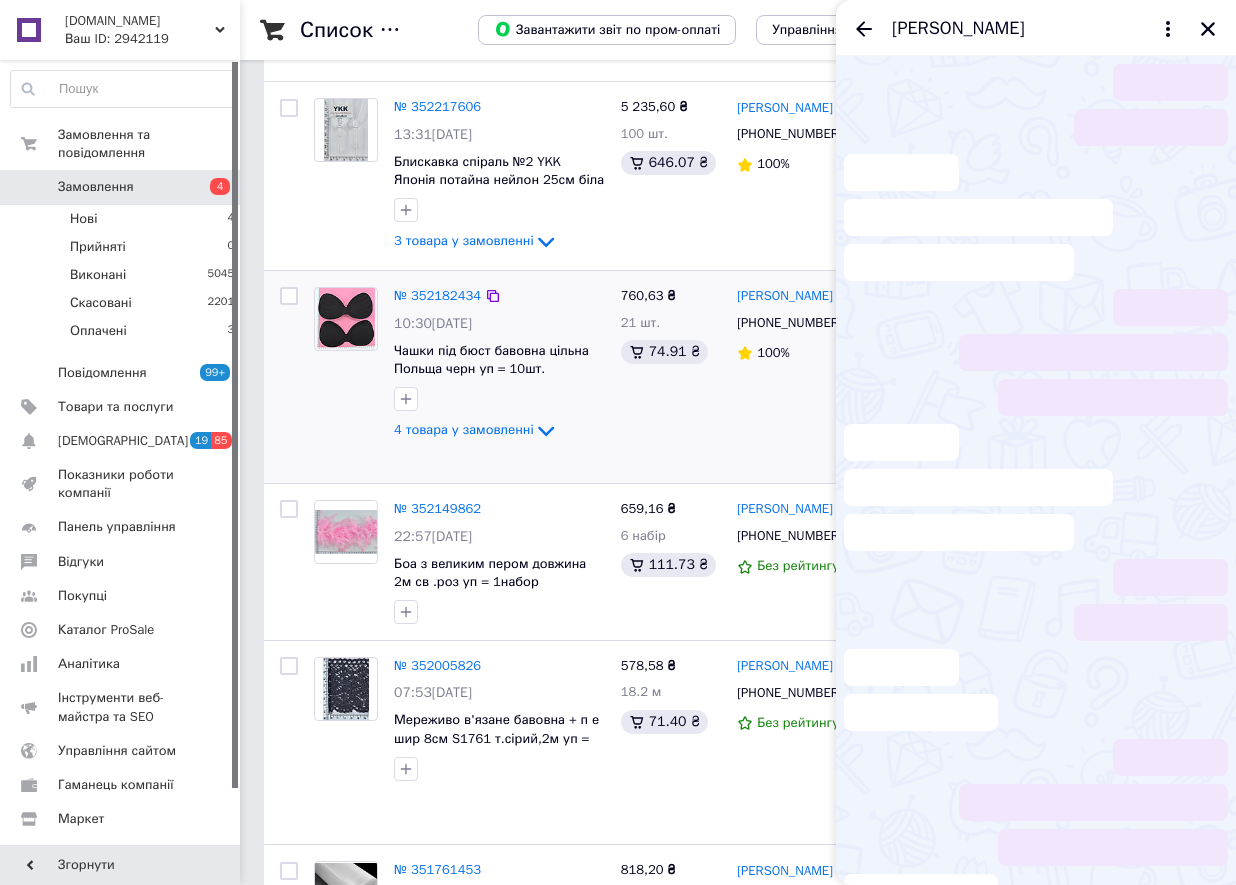 scroll, scrollTop: 0, scrollLeft: 0, axis: both 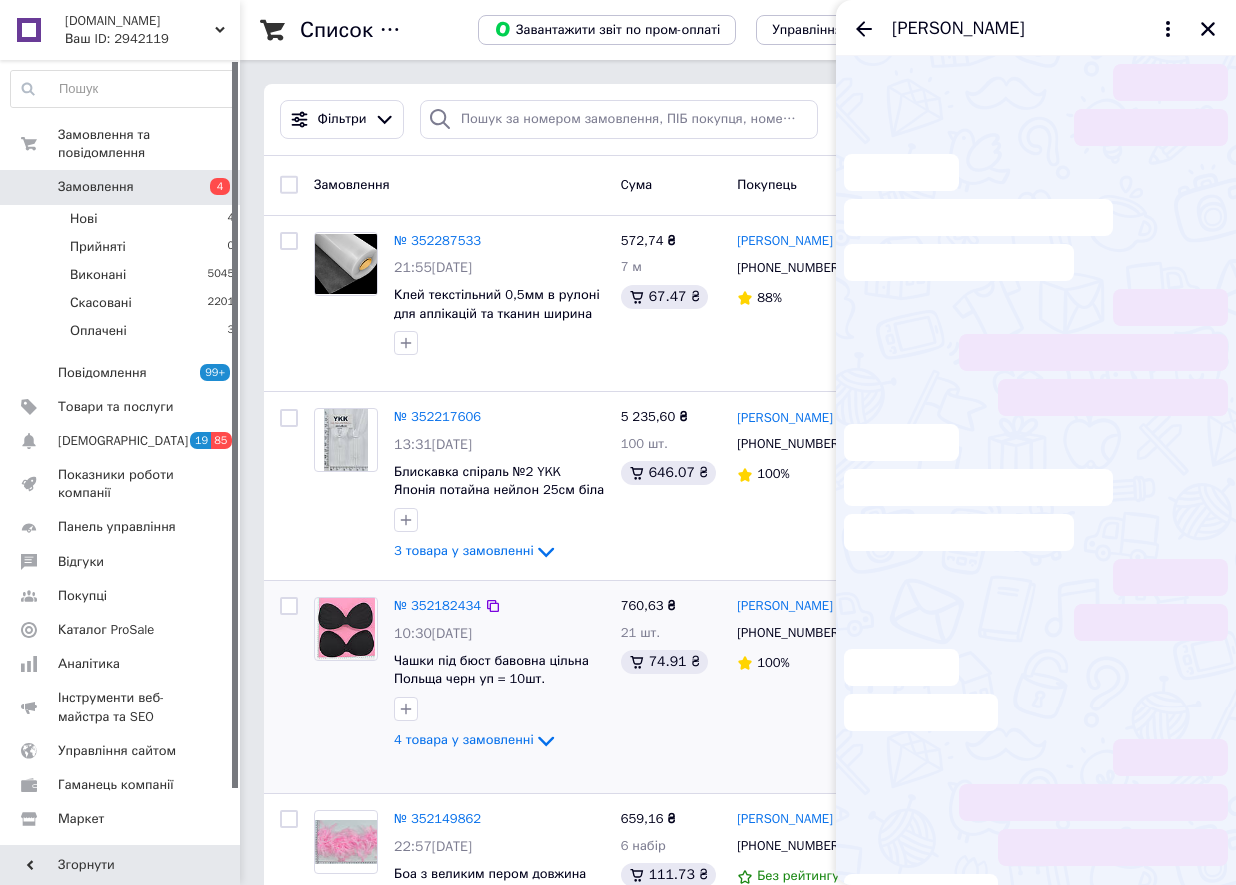 click 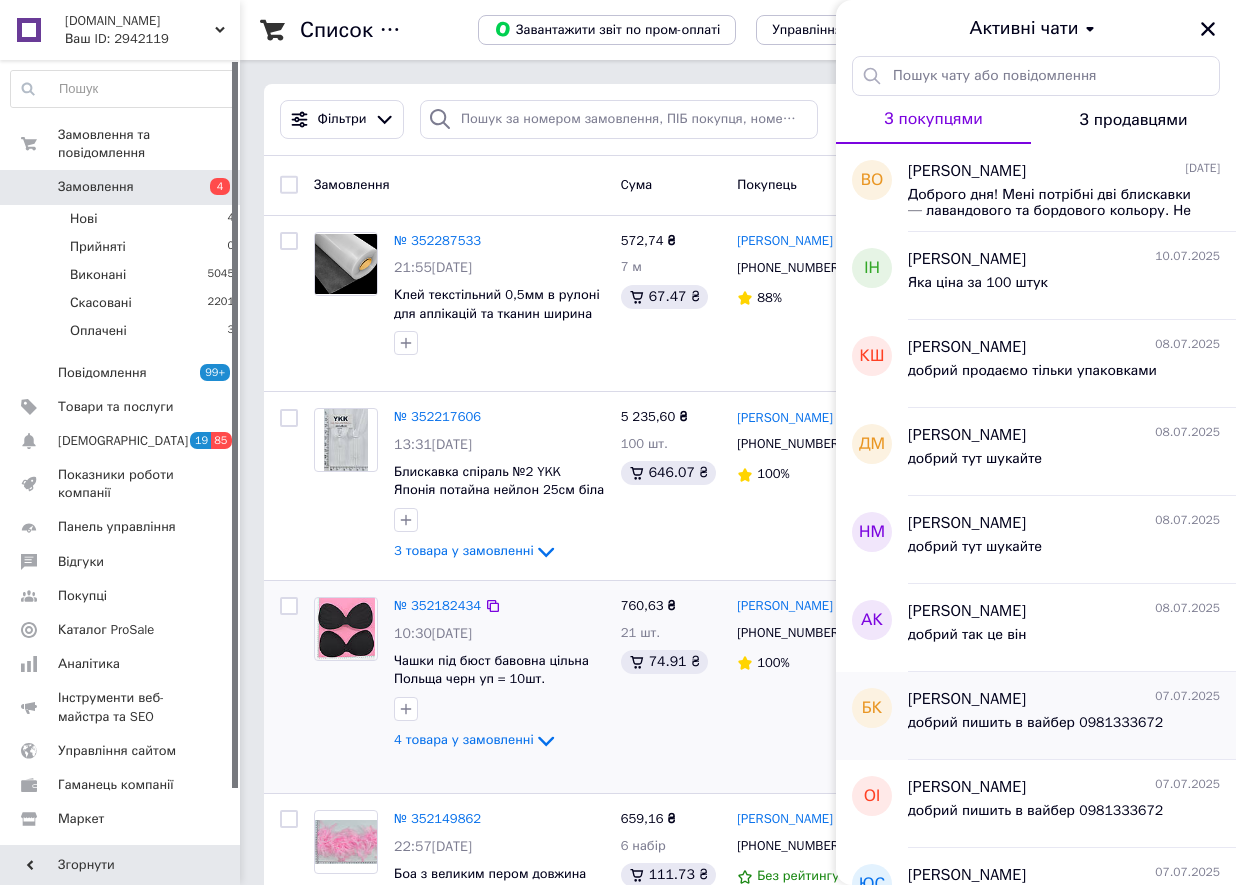 drag, startPoint x: 902, startPoint y: 718, endPoint x: 1028, endPoint y: 721, distance: 126.035706 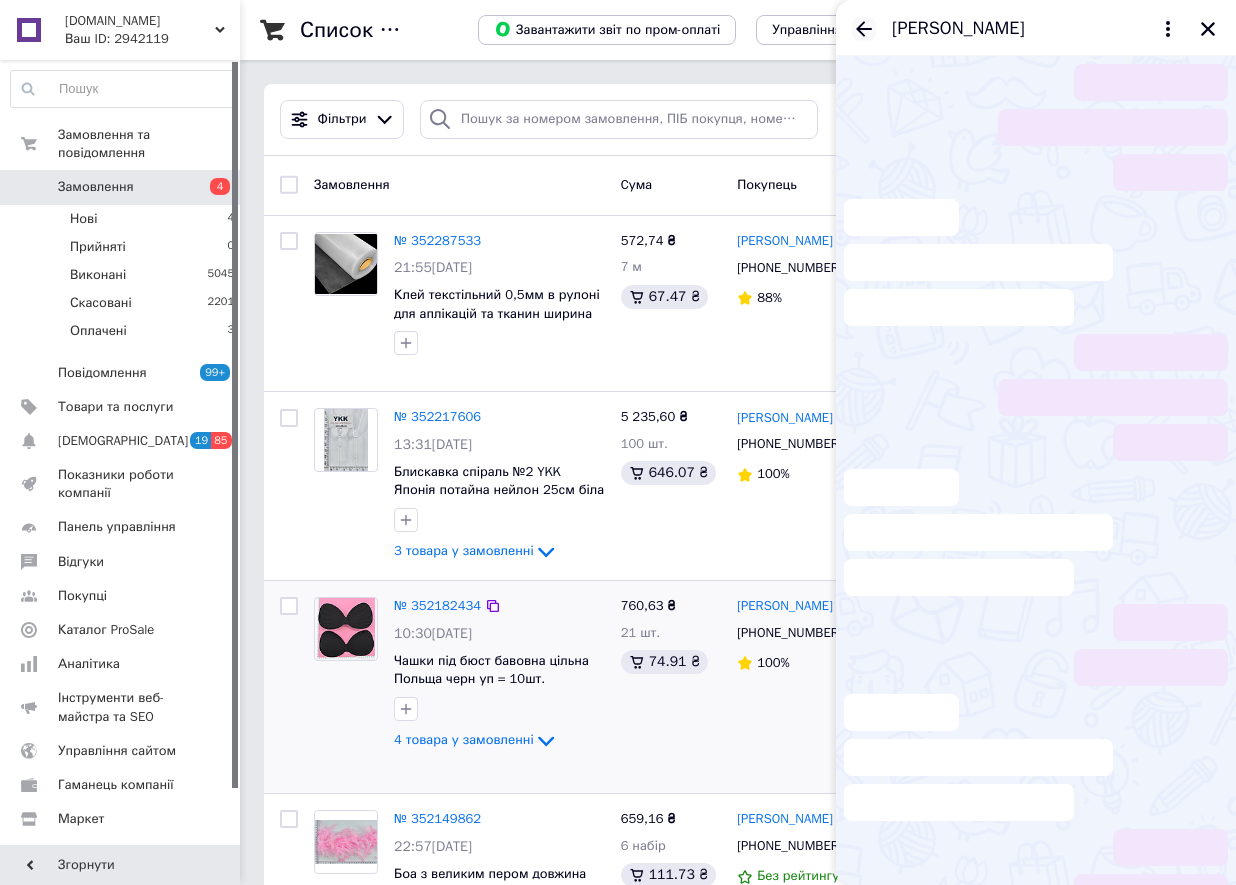 click 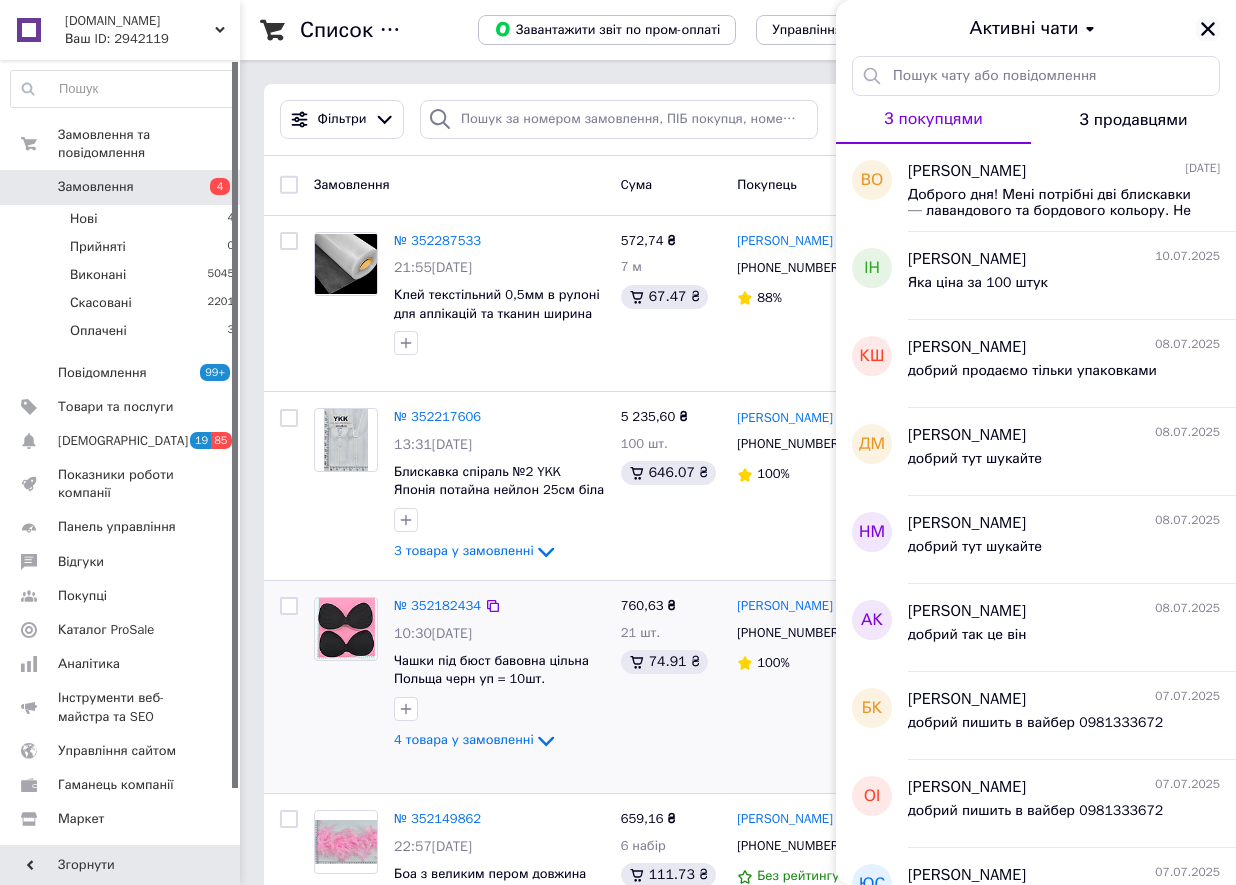 click 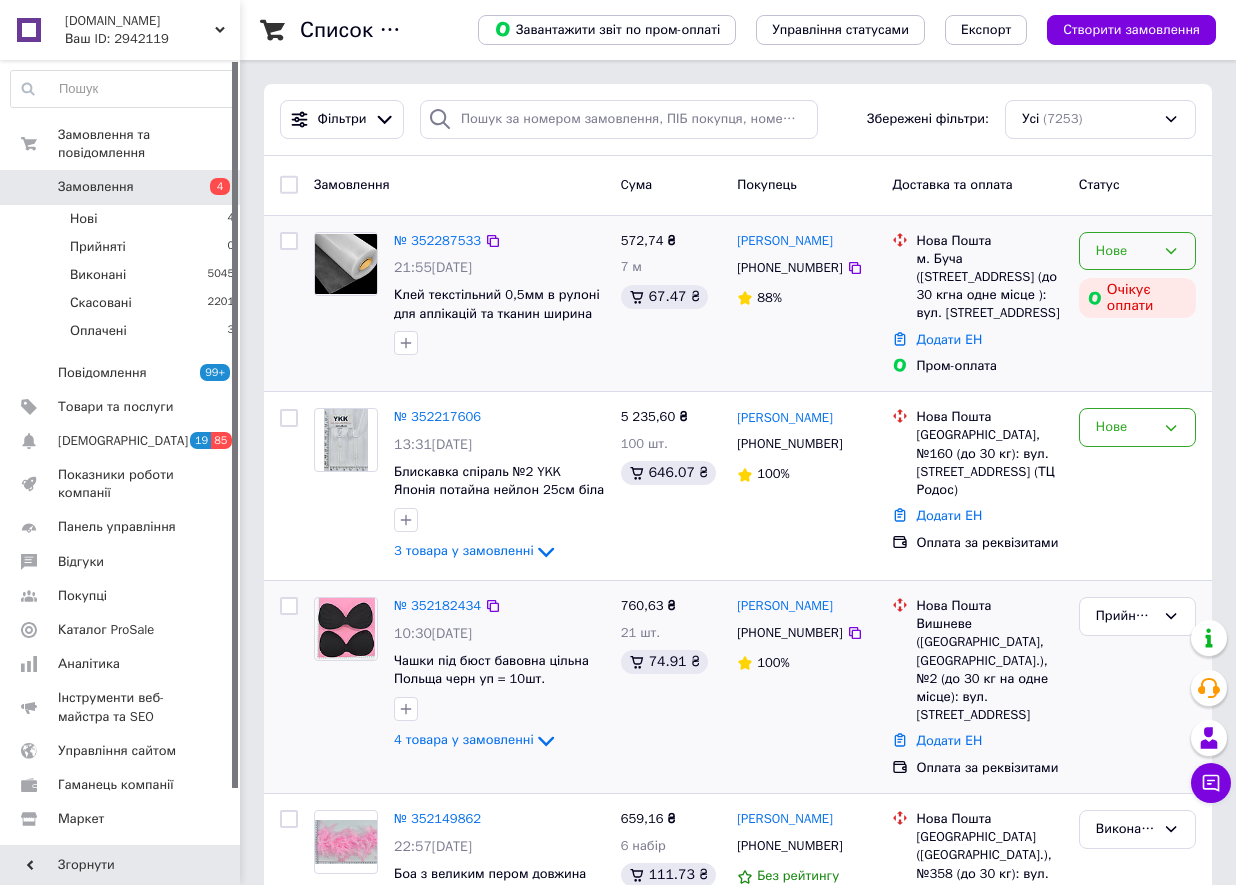 click 